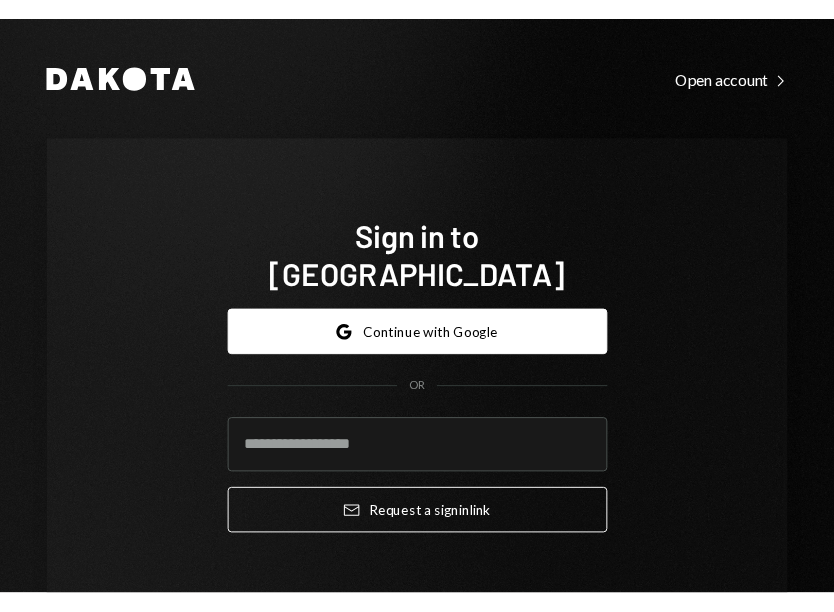 scroll, scrollTop: 0, scrollLeft: 0, axis: both 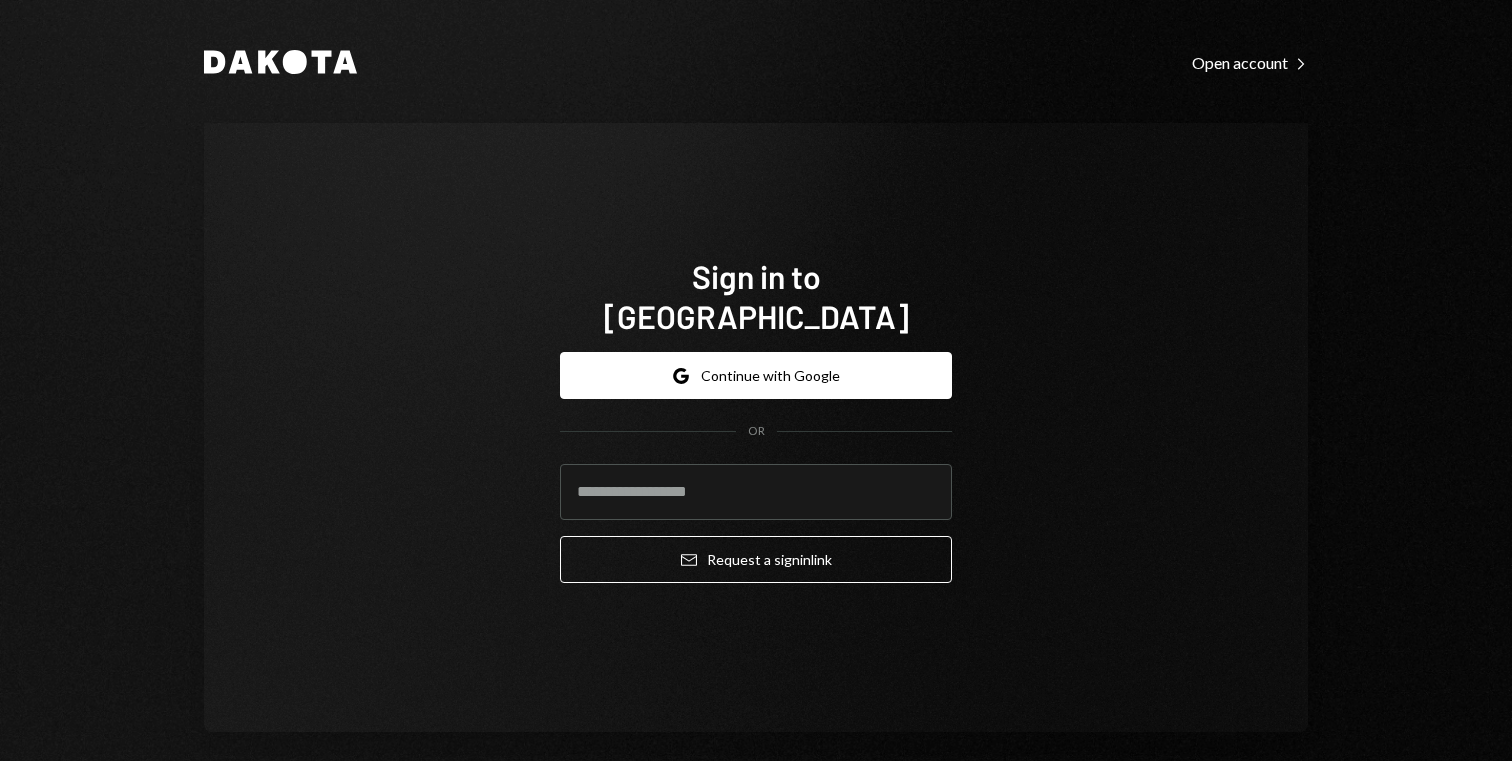 type on "**********" 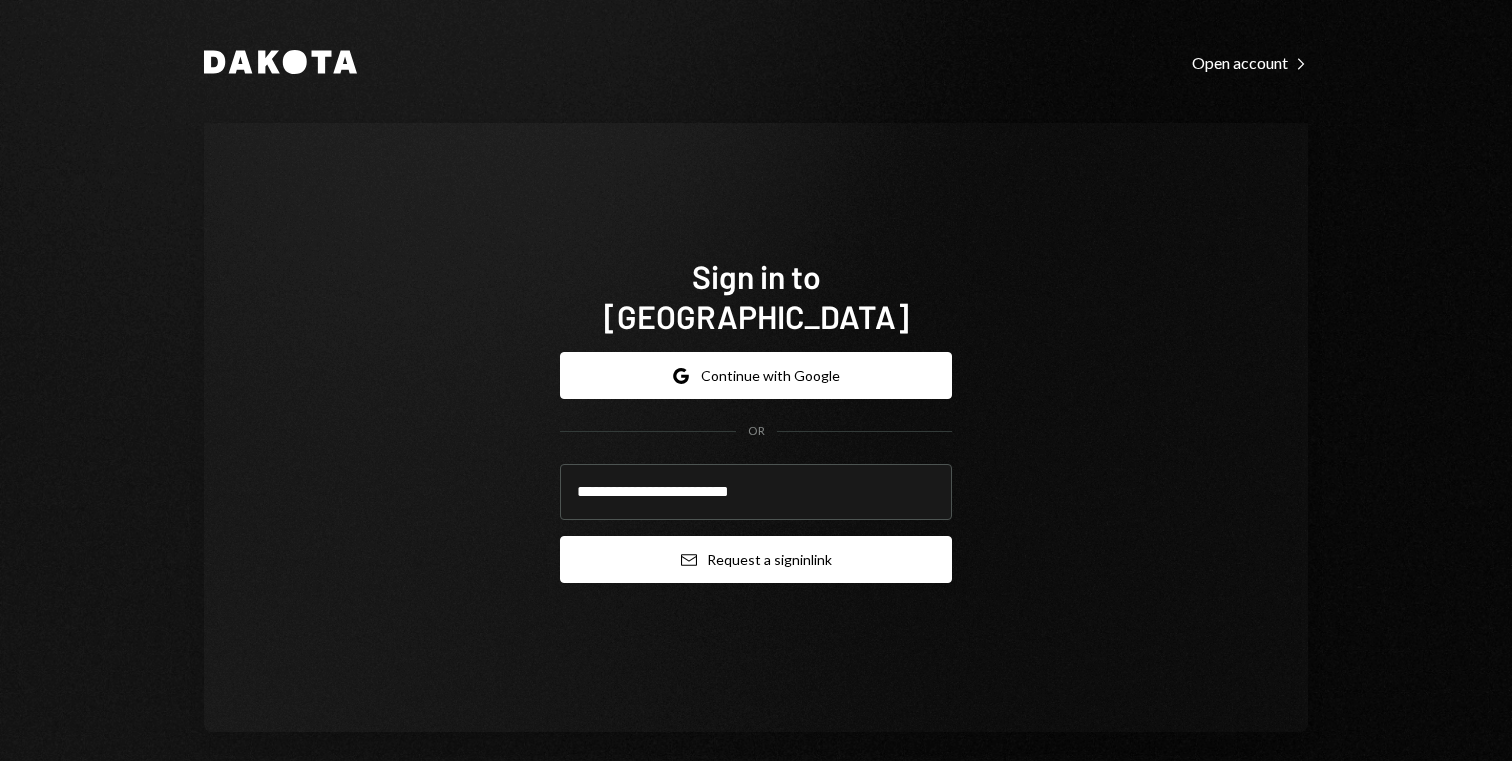 click on "Email Request a sign  in  link" at bounding box center [756, 559] 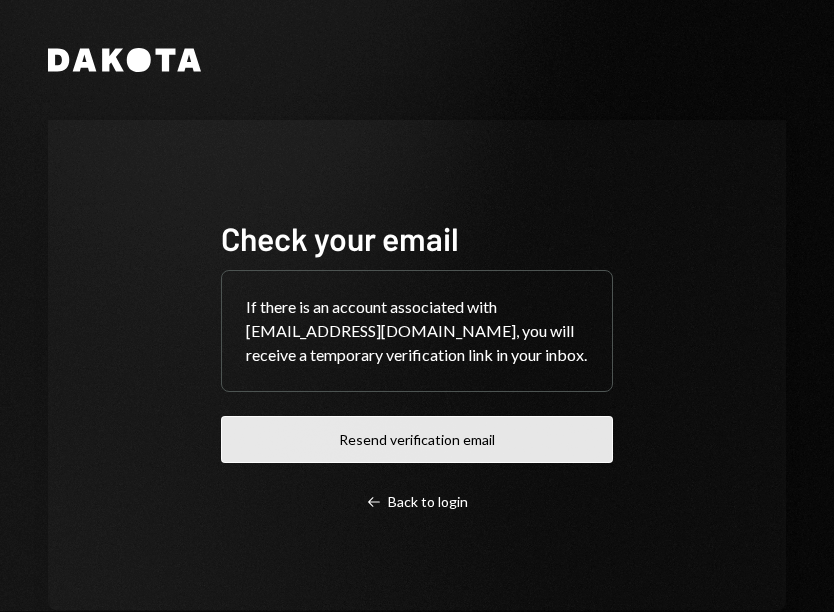click on "Resend verification email" at bounding box center (417, 439) 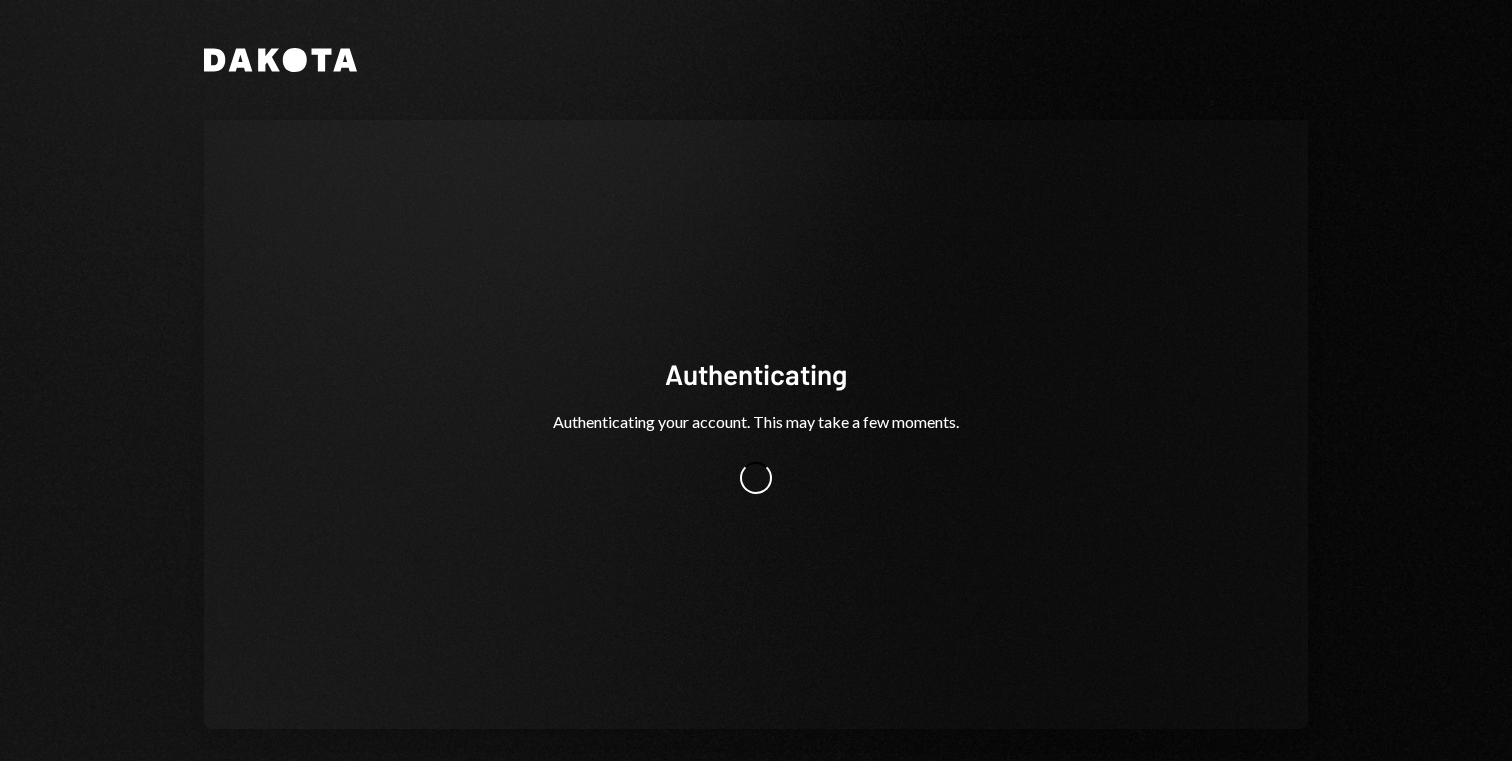 scroll, scrollTop: 0, scrollLeft: 0, axis: both 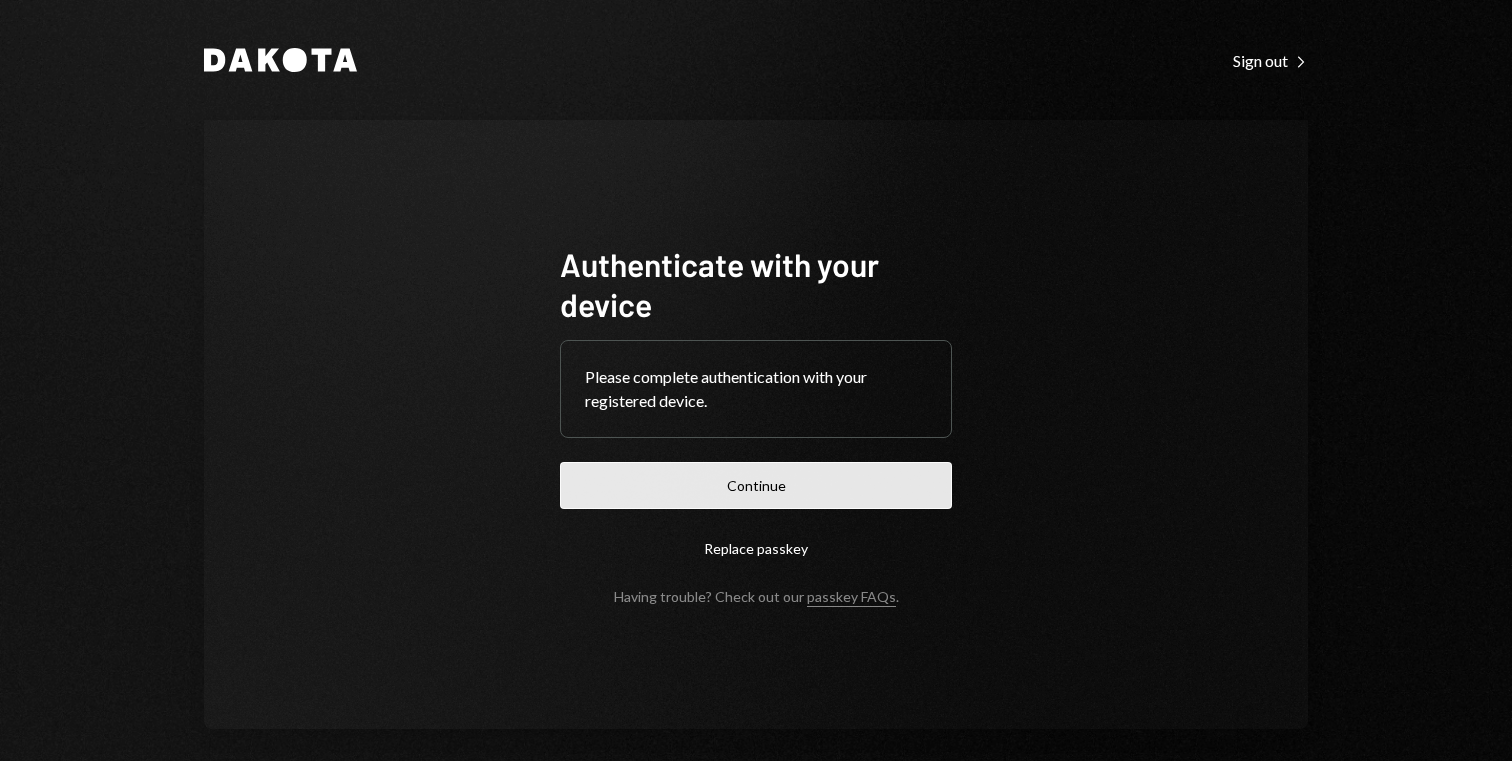 click on "Continue" at bounding box center (756, 485) 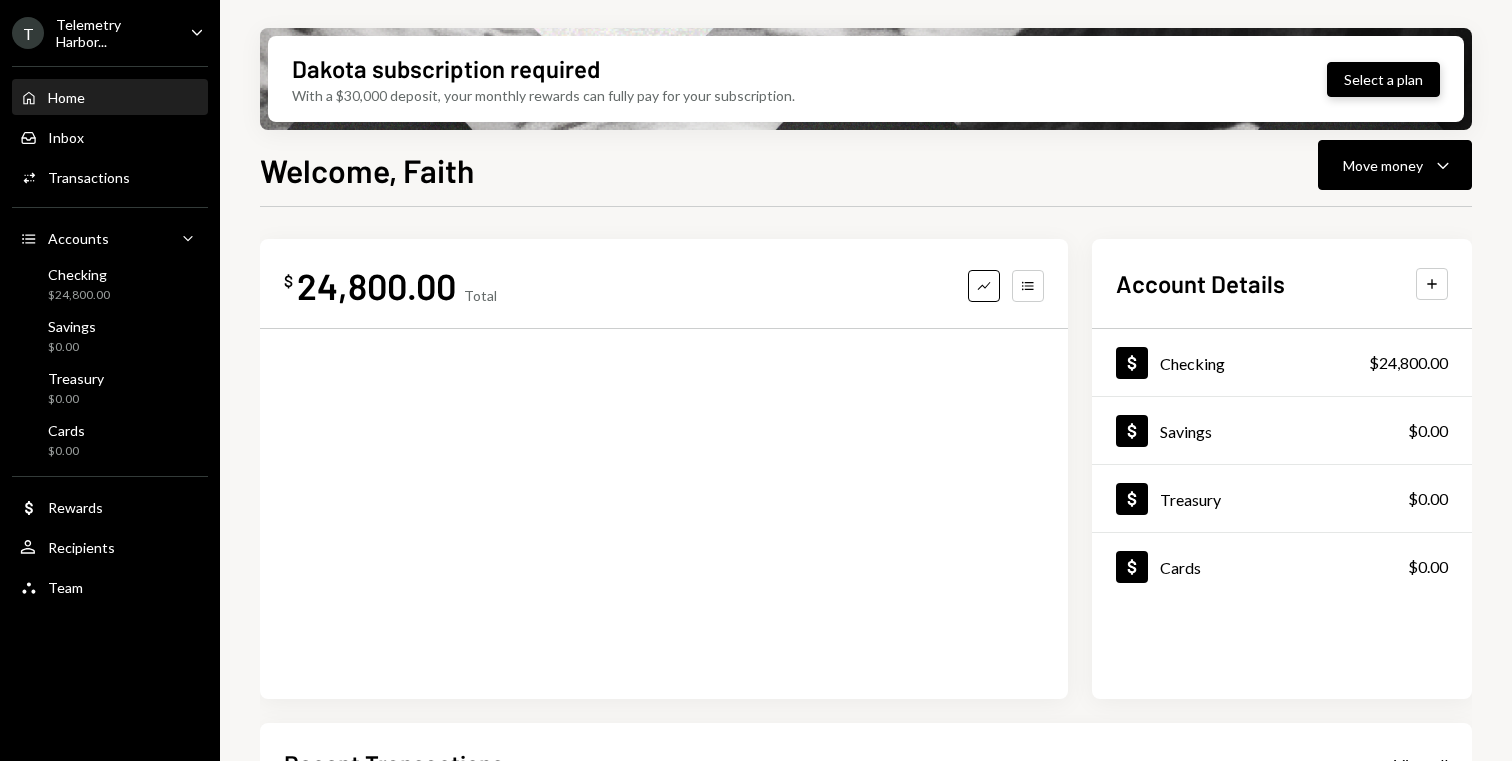click on "Select a plan" at bounding box center [1383, 79] 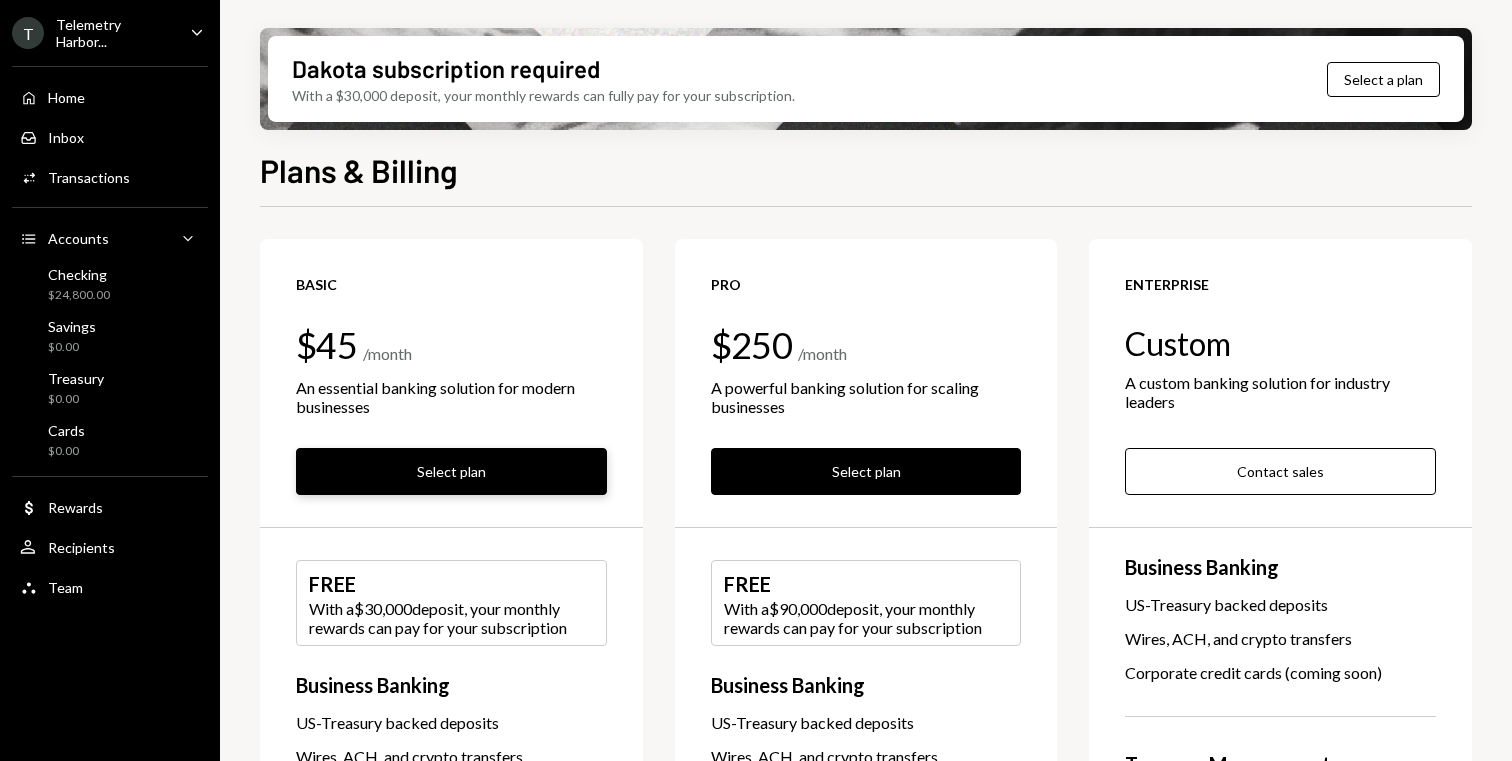 click on "Select plan" at bounding box center (451, 471) 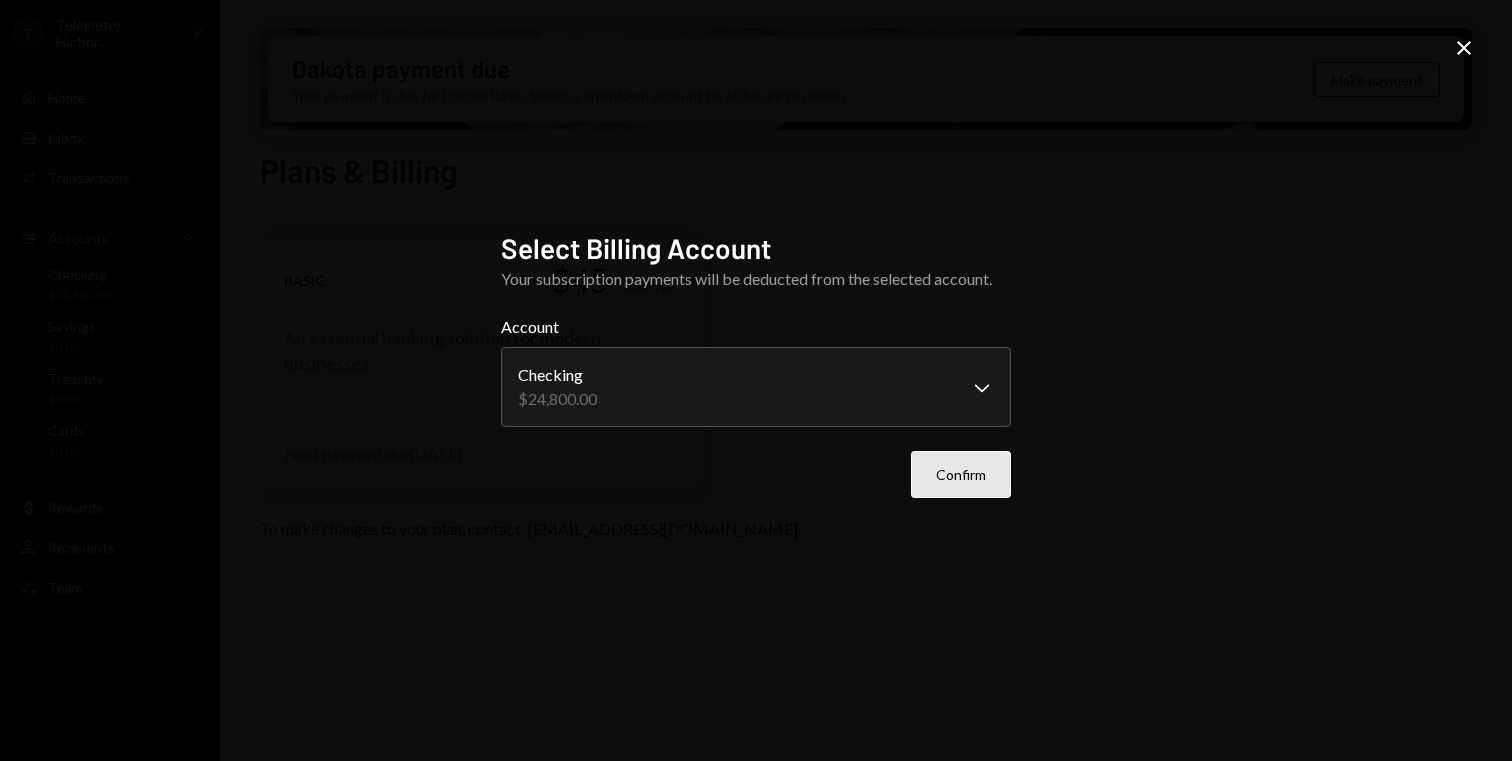 click on "Confirm" at bounding box center [961, 474] 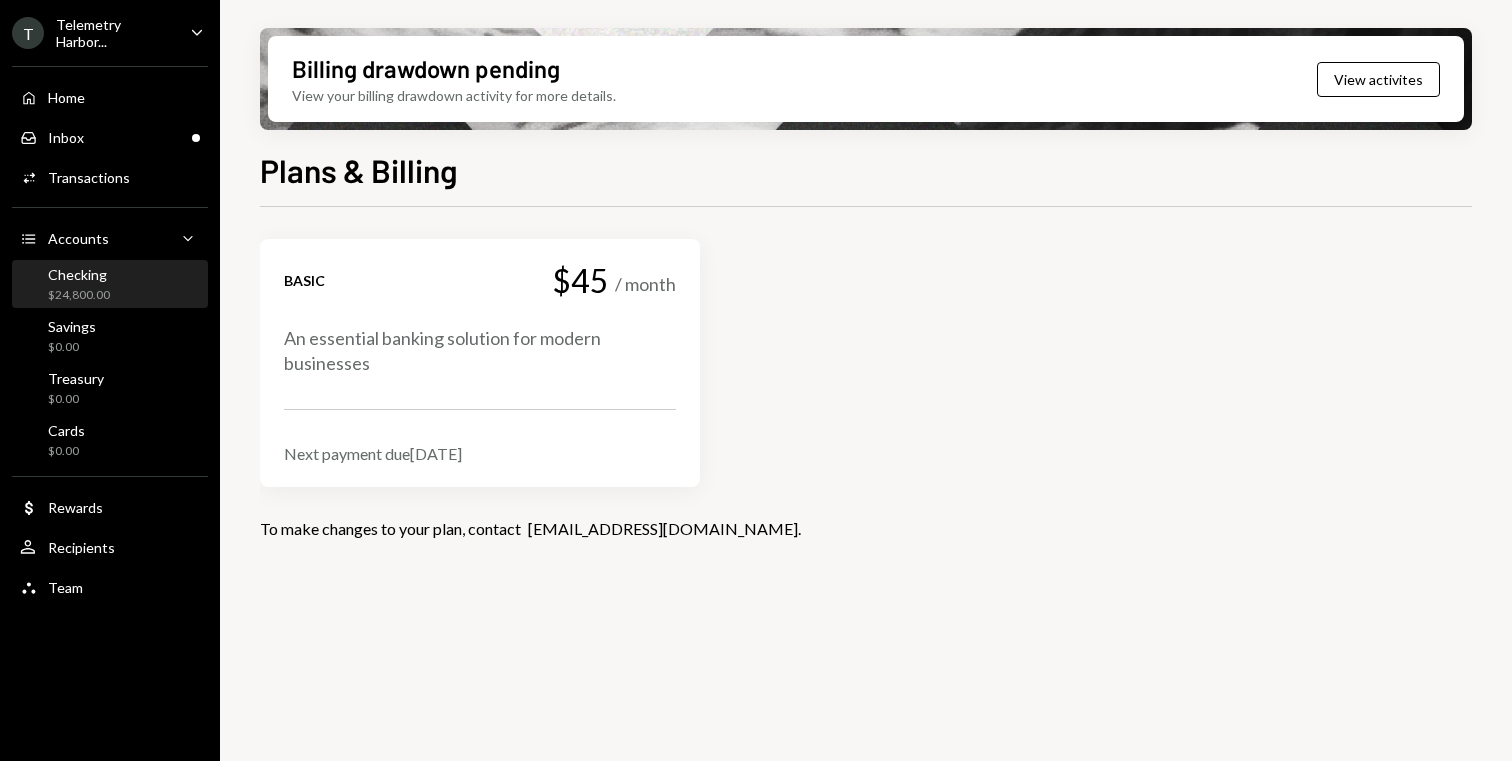 click on "Checking $24,800.00" at bounding box center (110, 285) 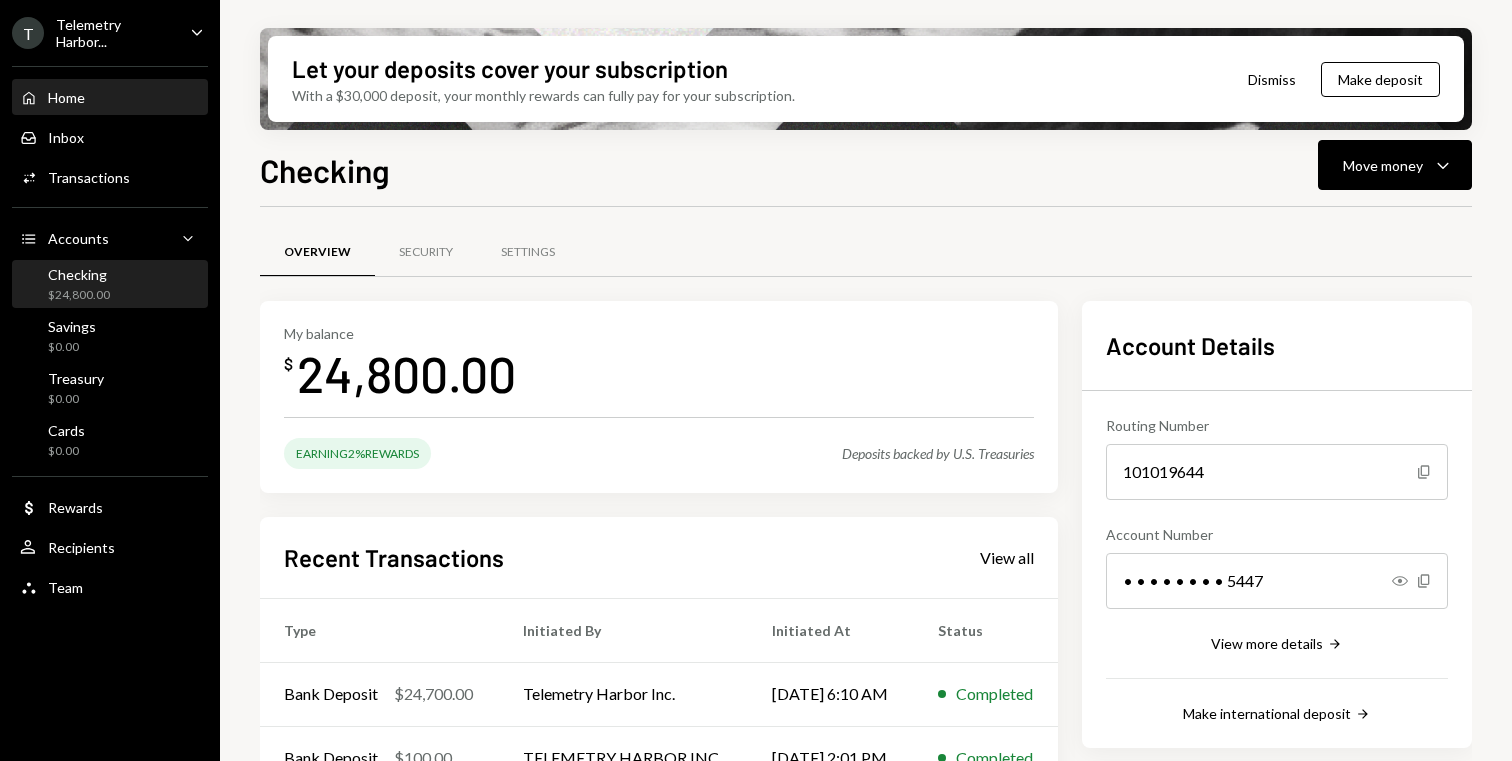 click on "Home Home" at bounding box center (110, 98) 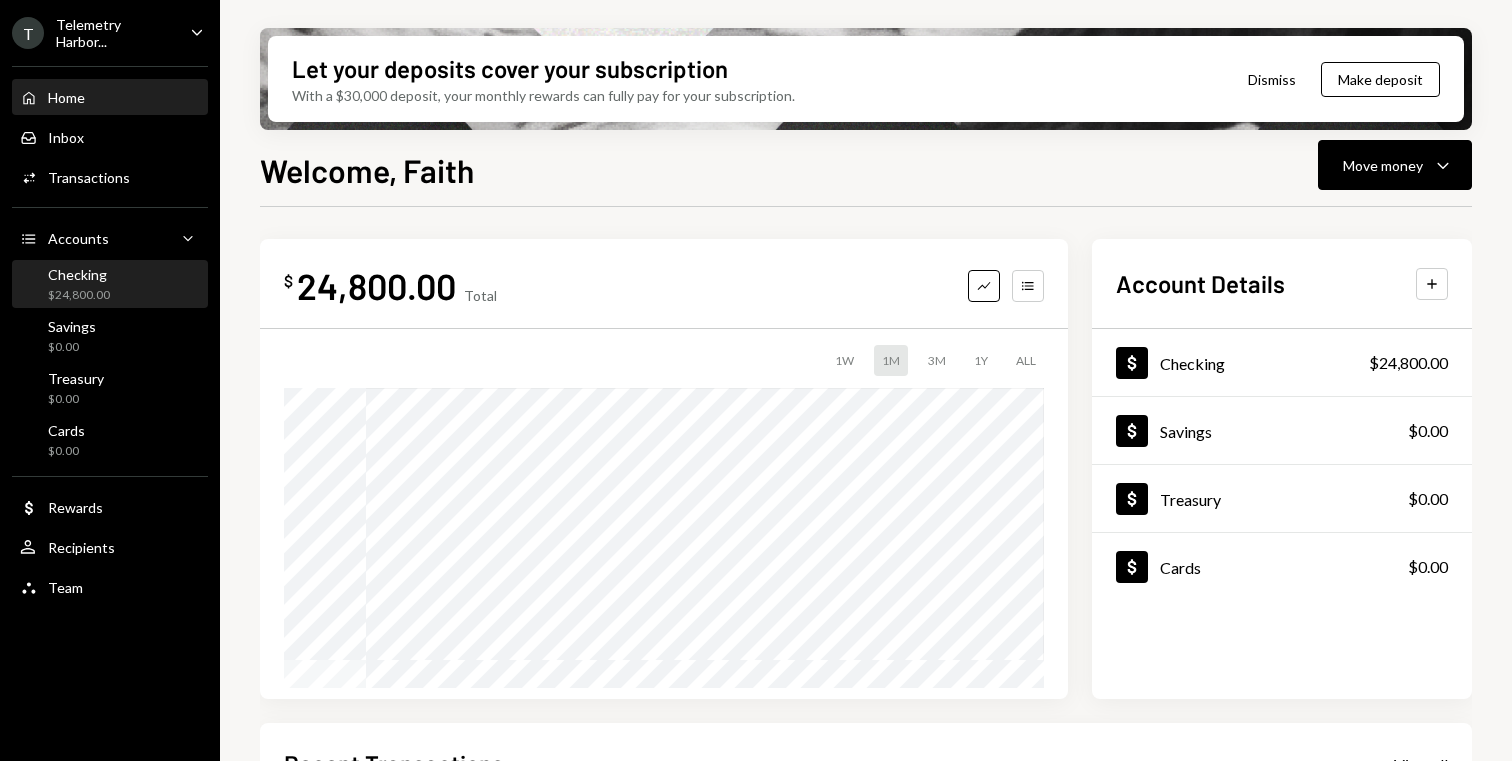 click on "Checking $24,800.00" at bounding box center (110, 284) 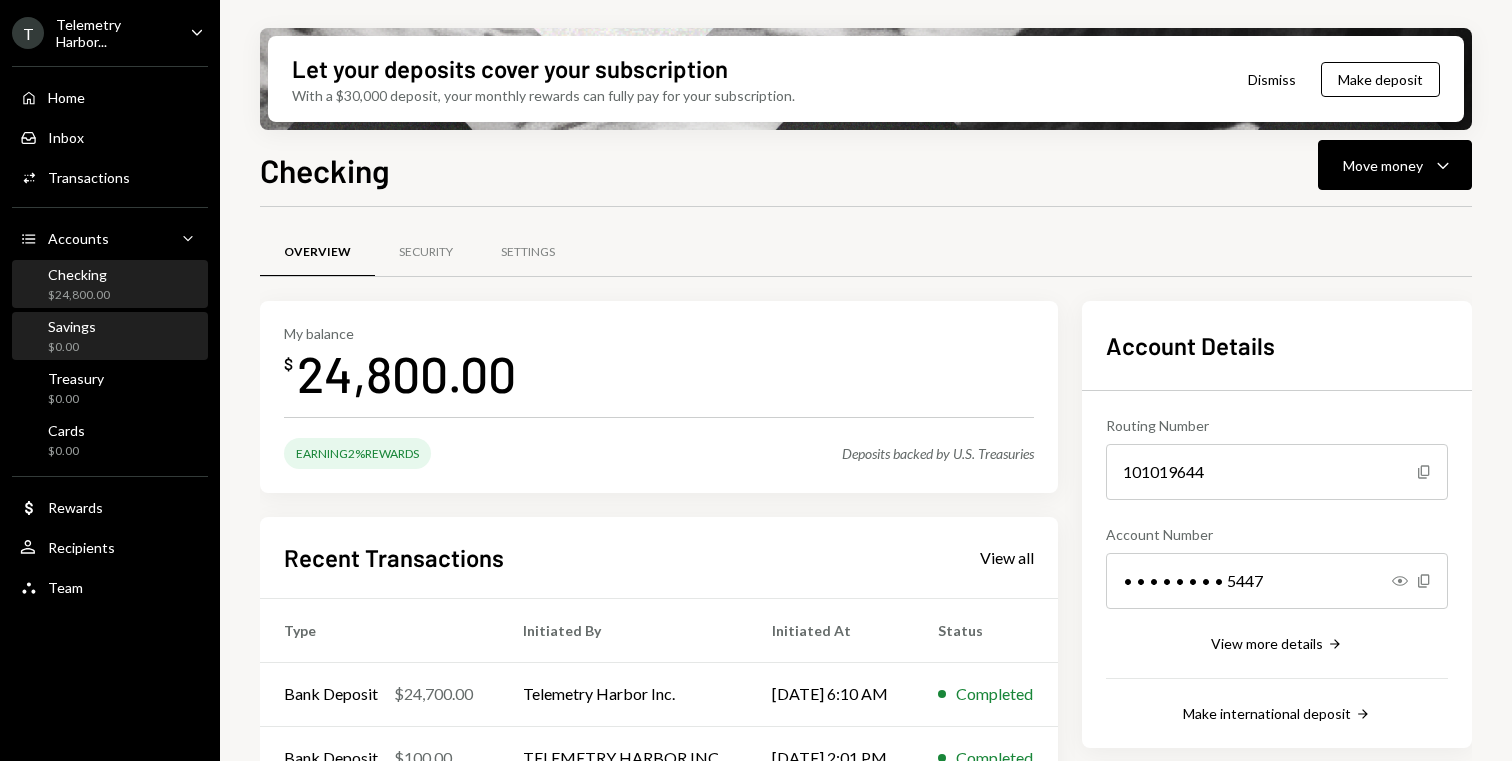 click on "Savings $0.00" at bounding box center [110, 337] 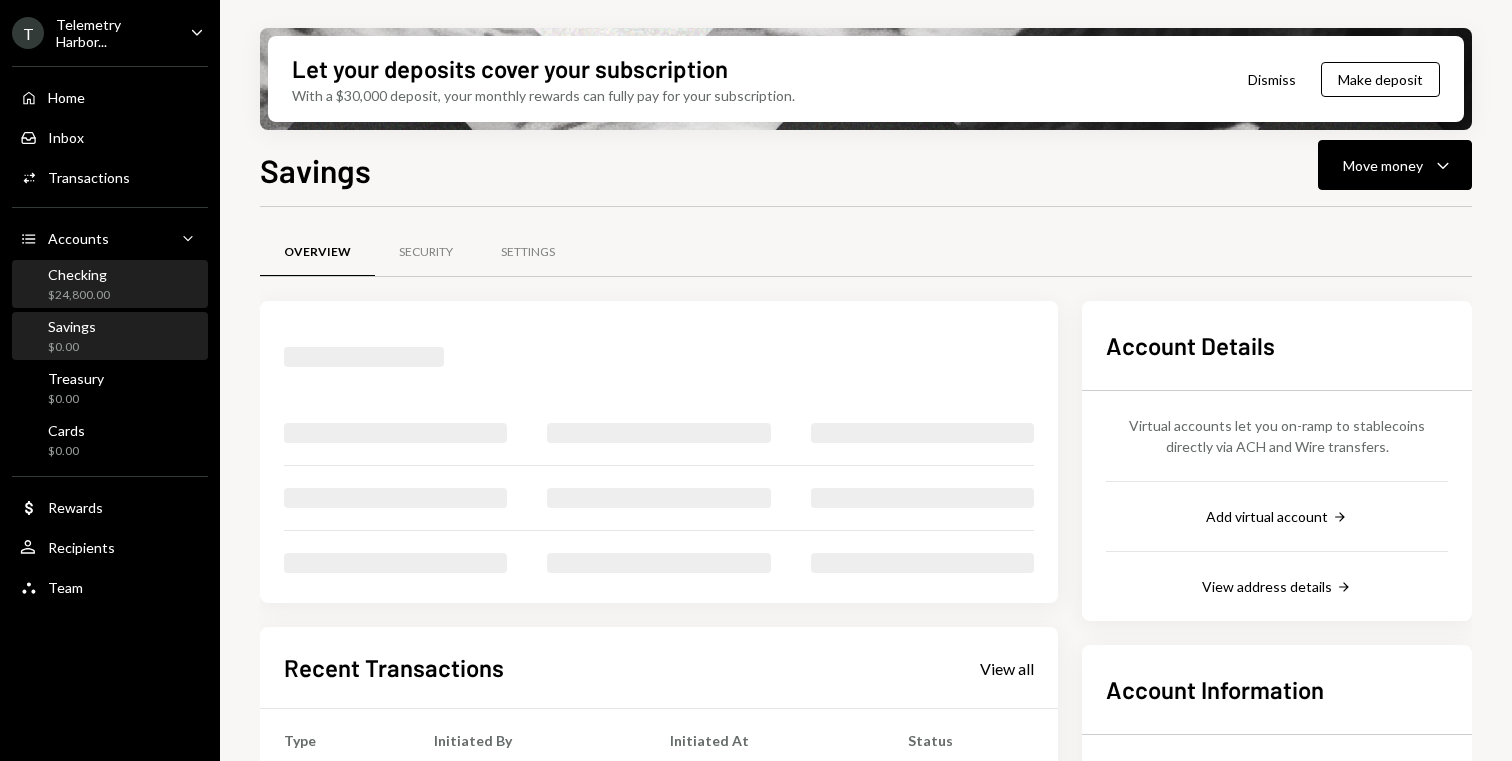click on "Checking $24,800.00" at bounding box center [110, 285] 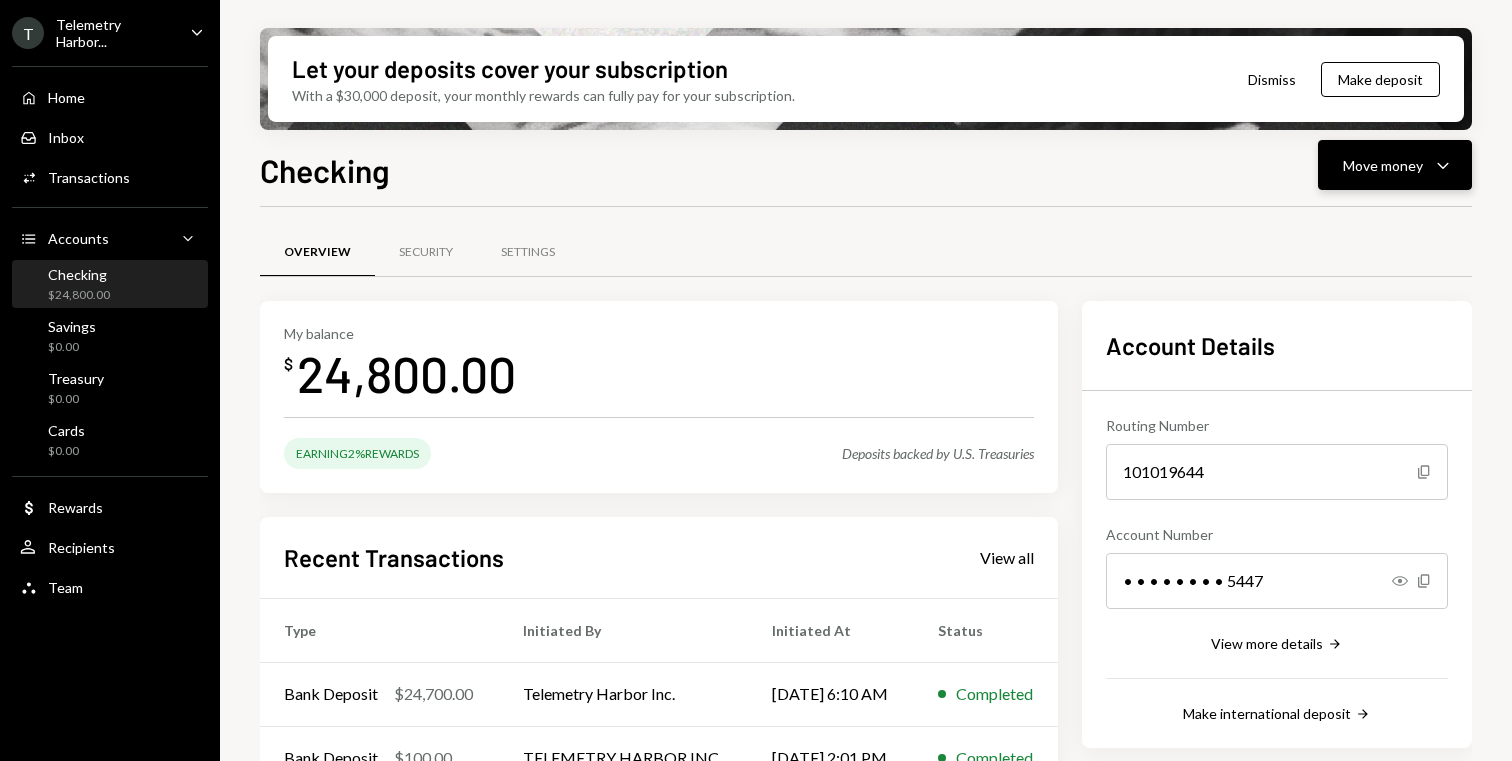 click on "Move money" at bounding box center [1383, 165] 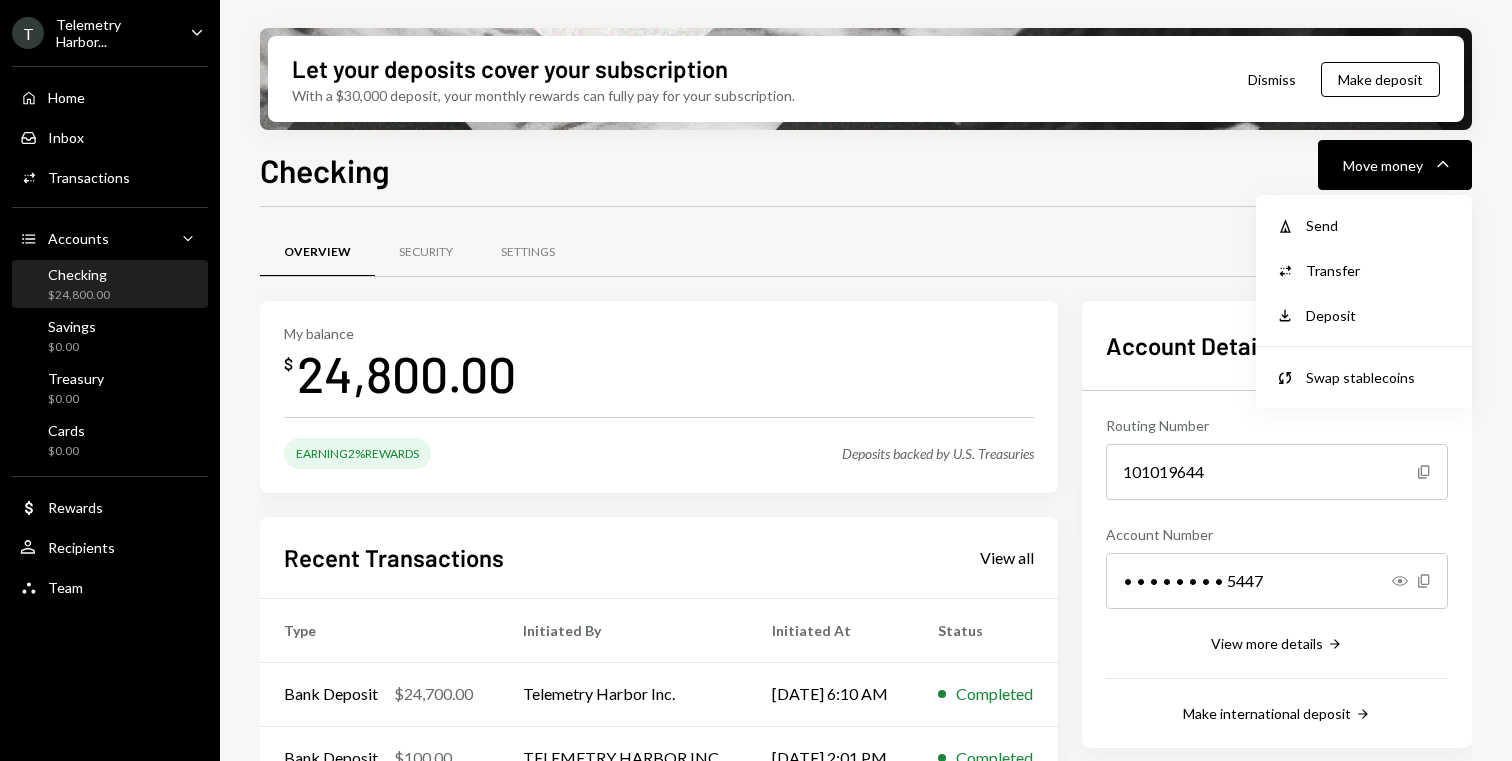 click on "Dismiss" at bounding box center (1272, 79) 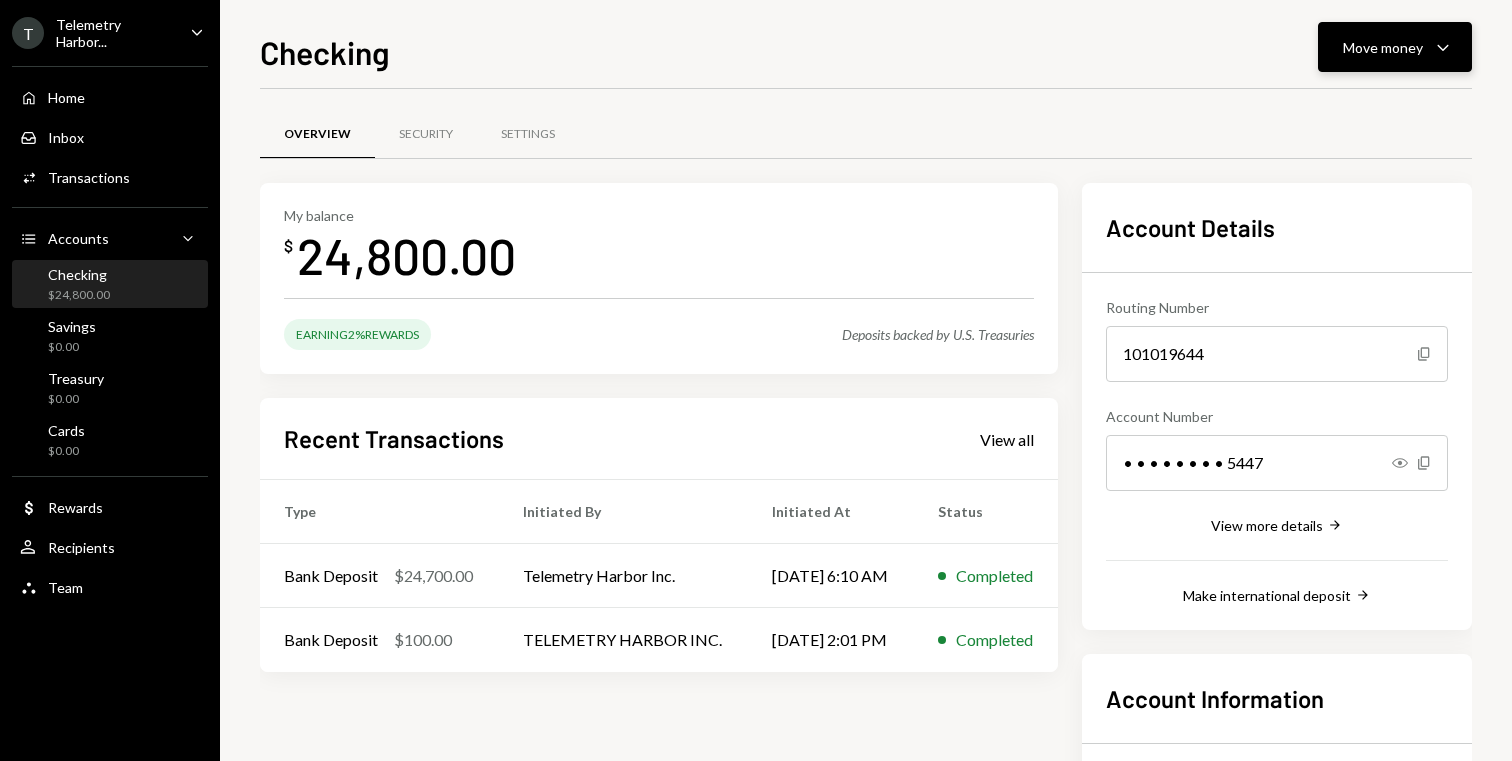 click on "Move money" at bounding box center (1383, 47) 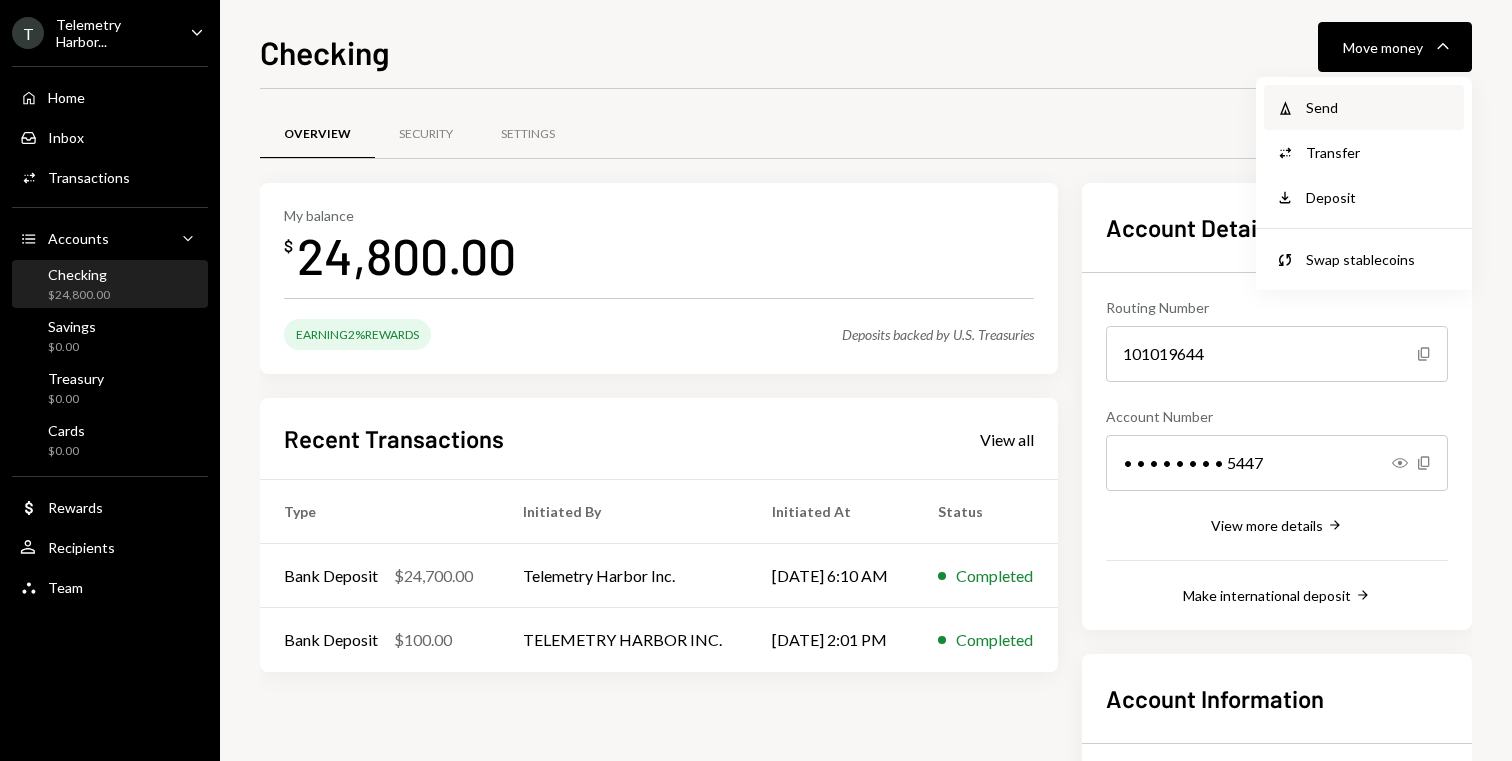 click on "Send" at bounding box center [1379, 107] 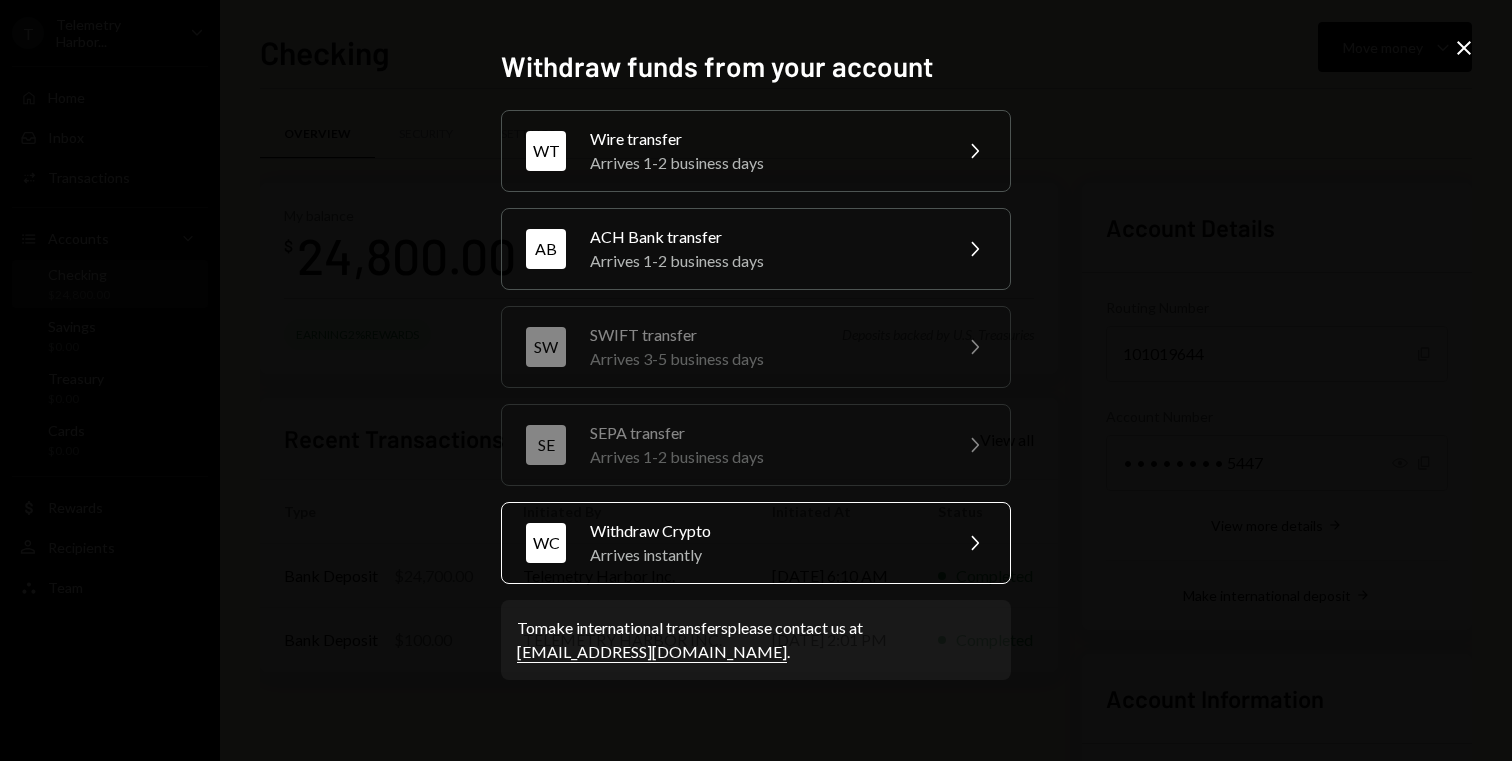 click on "Withdraw Crypto" at bounding box center (764, 531) 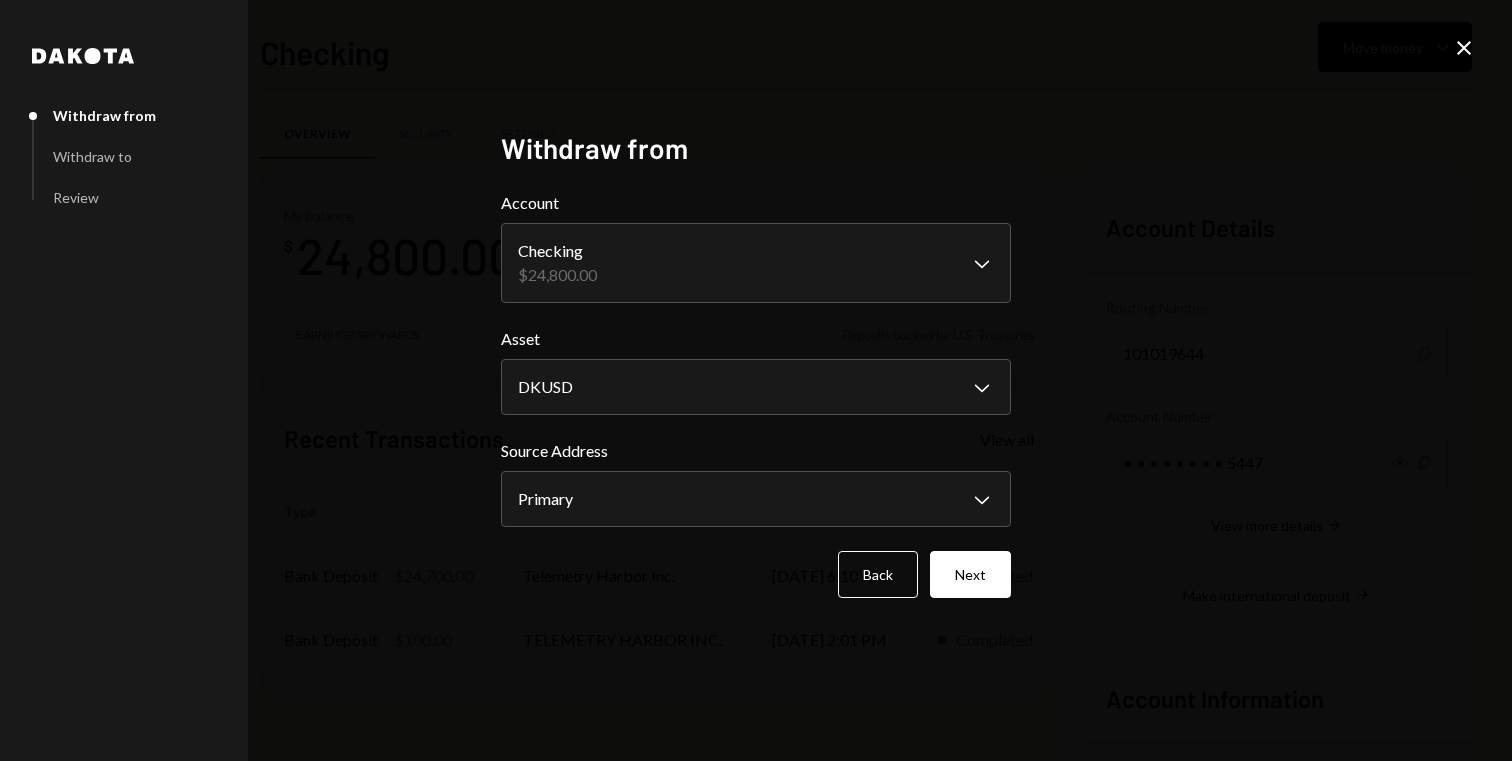 click on "**********" at bounding box center (756, 380) 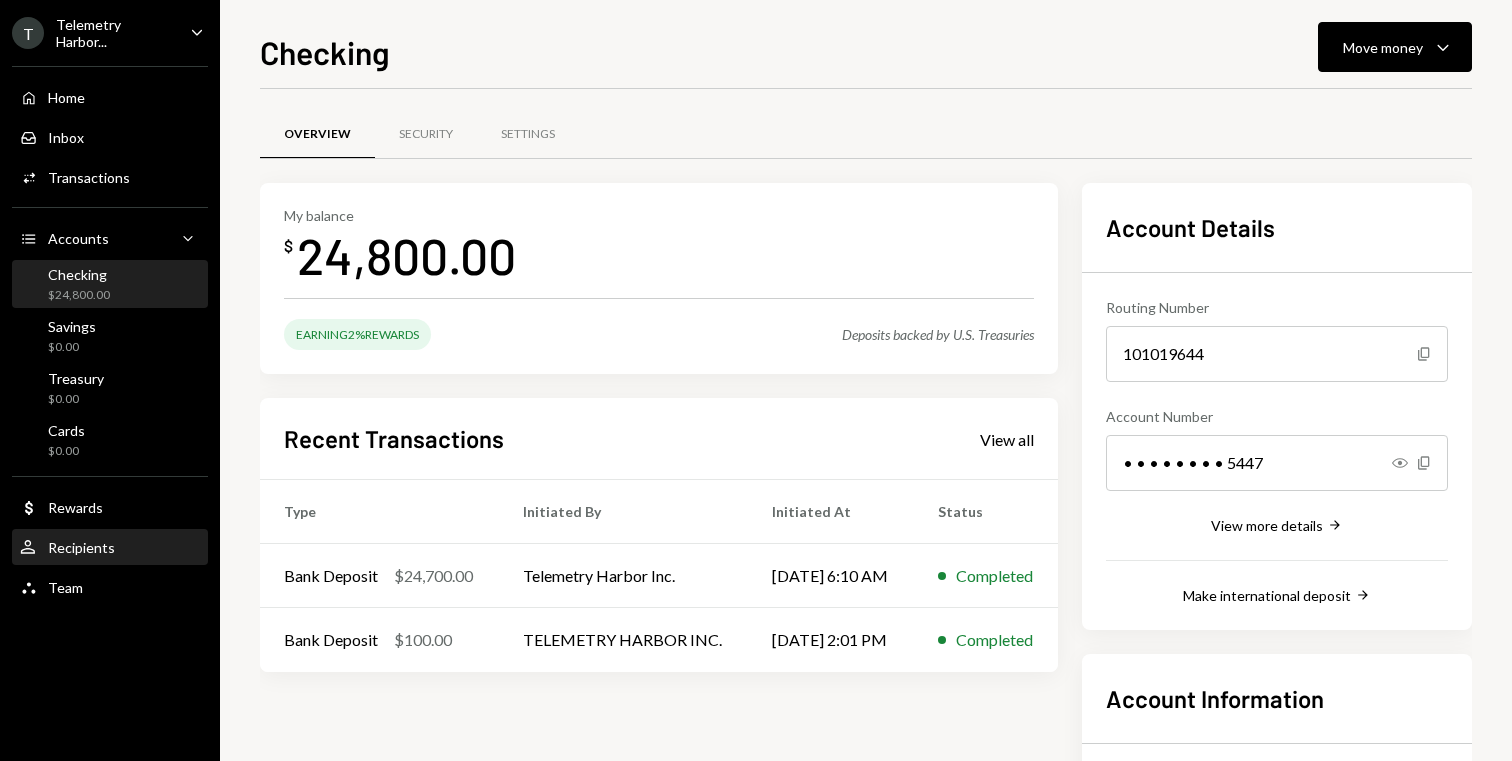 click on "User Recipients" at bounding box center (110, 548) 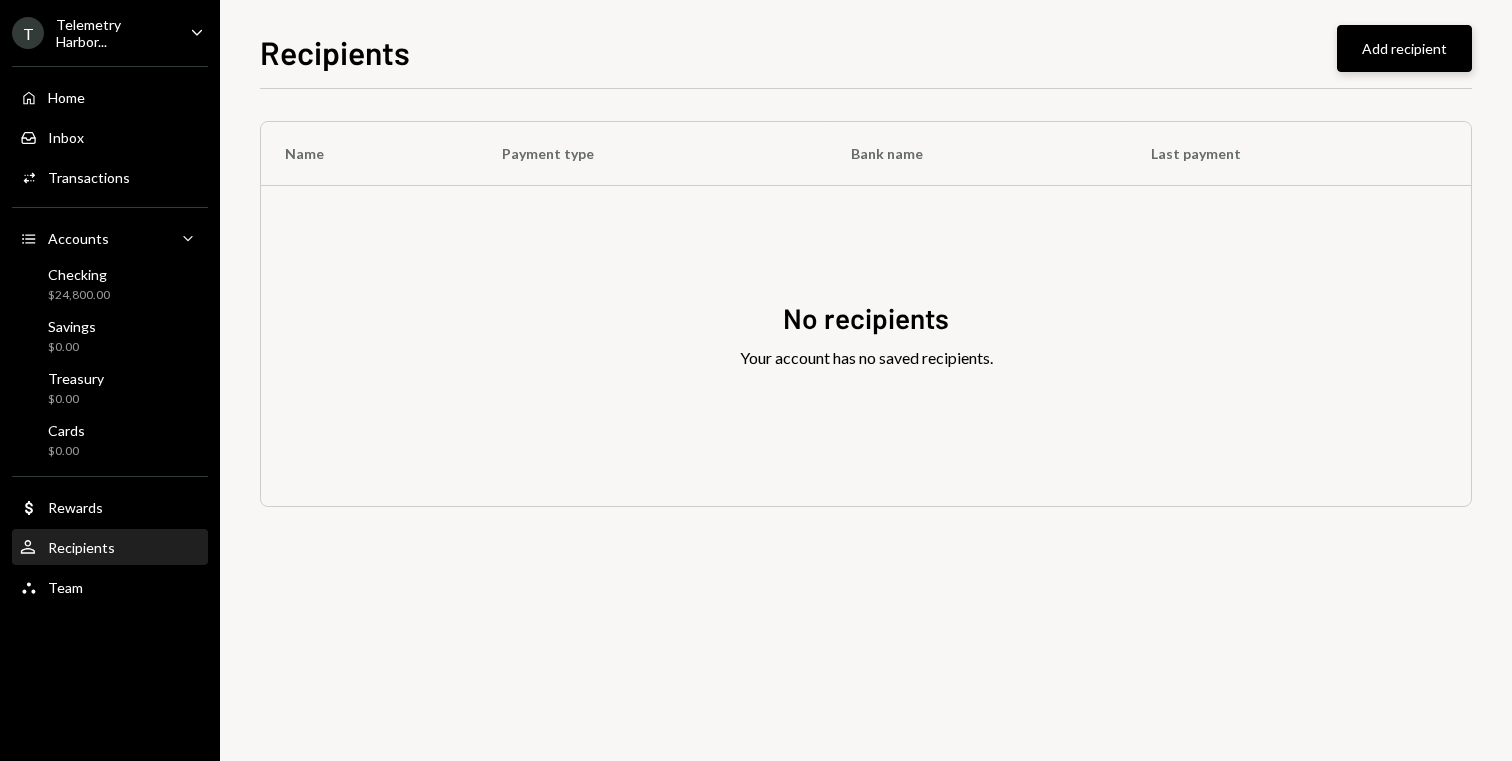 click on "Add recipient" at bounding box center (1404, 48) 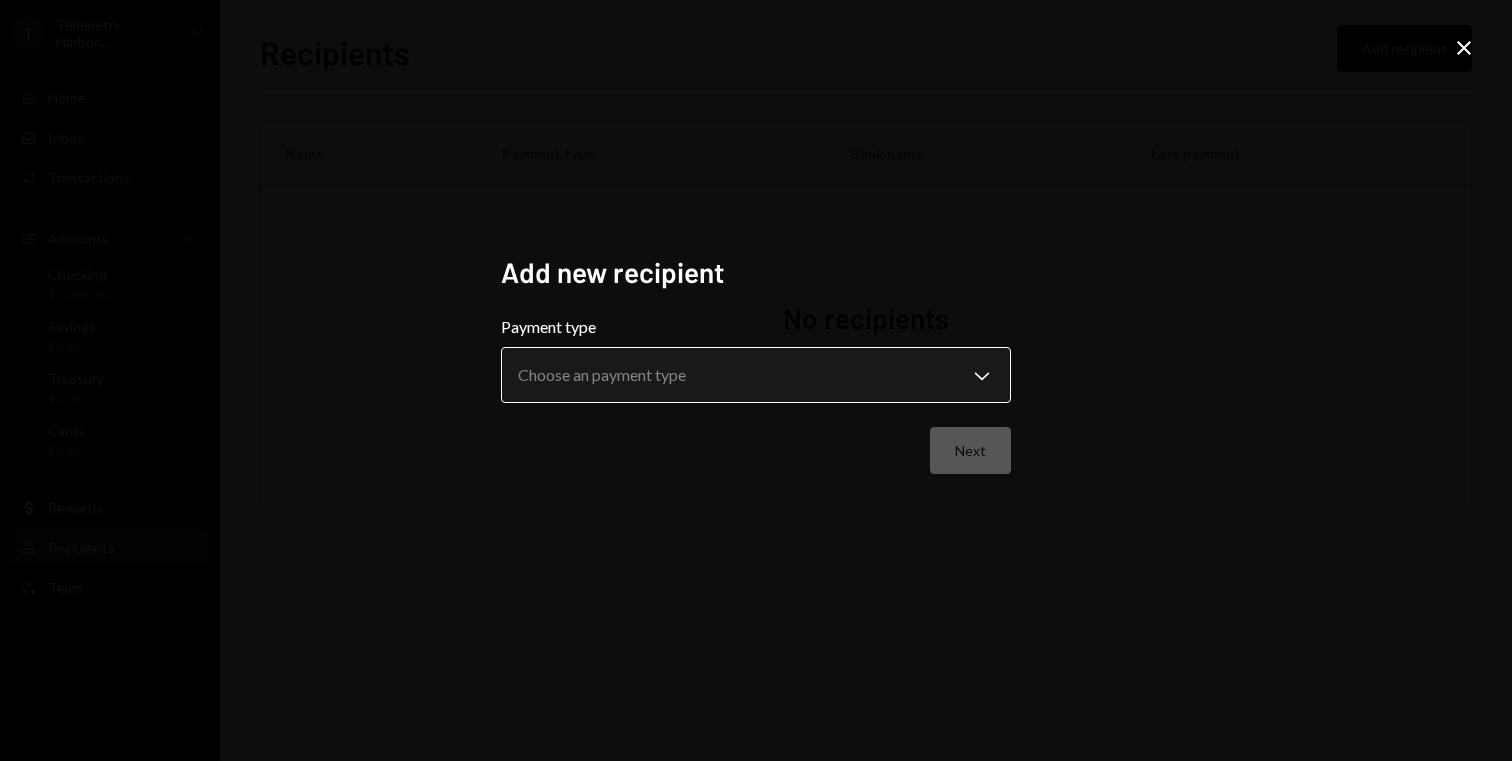 click on "**********" at bounding box center [756, 380] 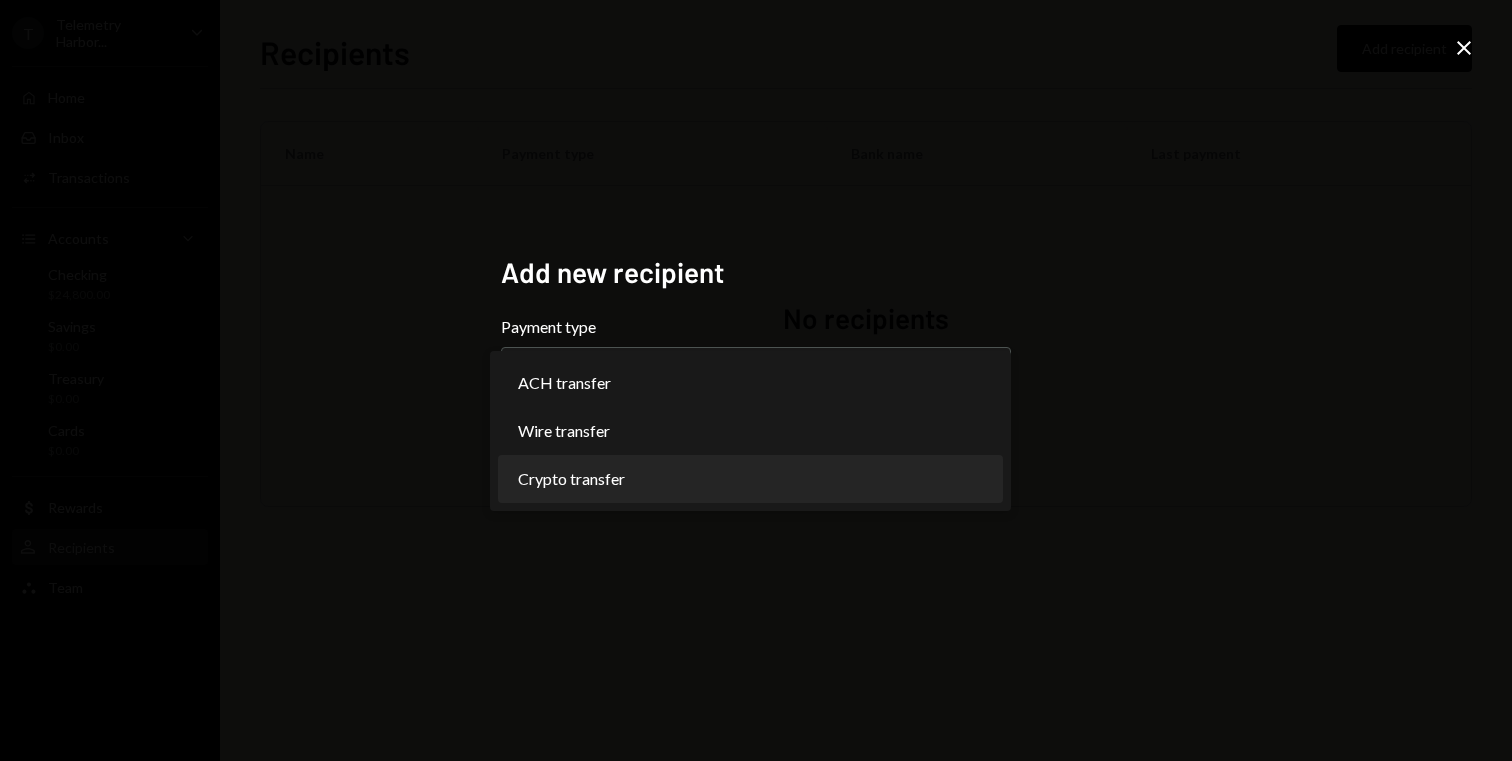select on "******" 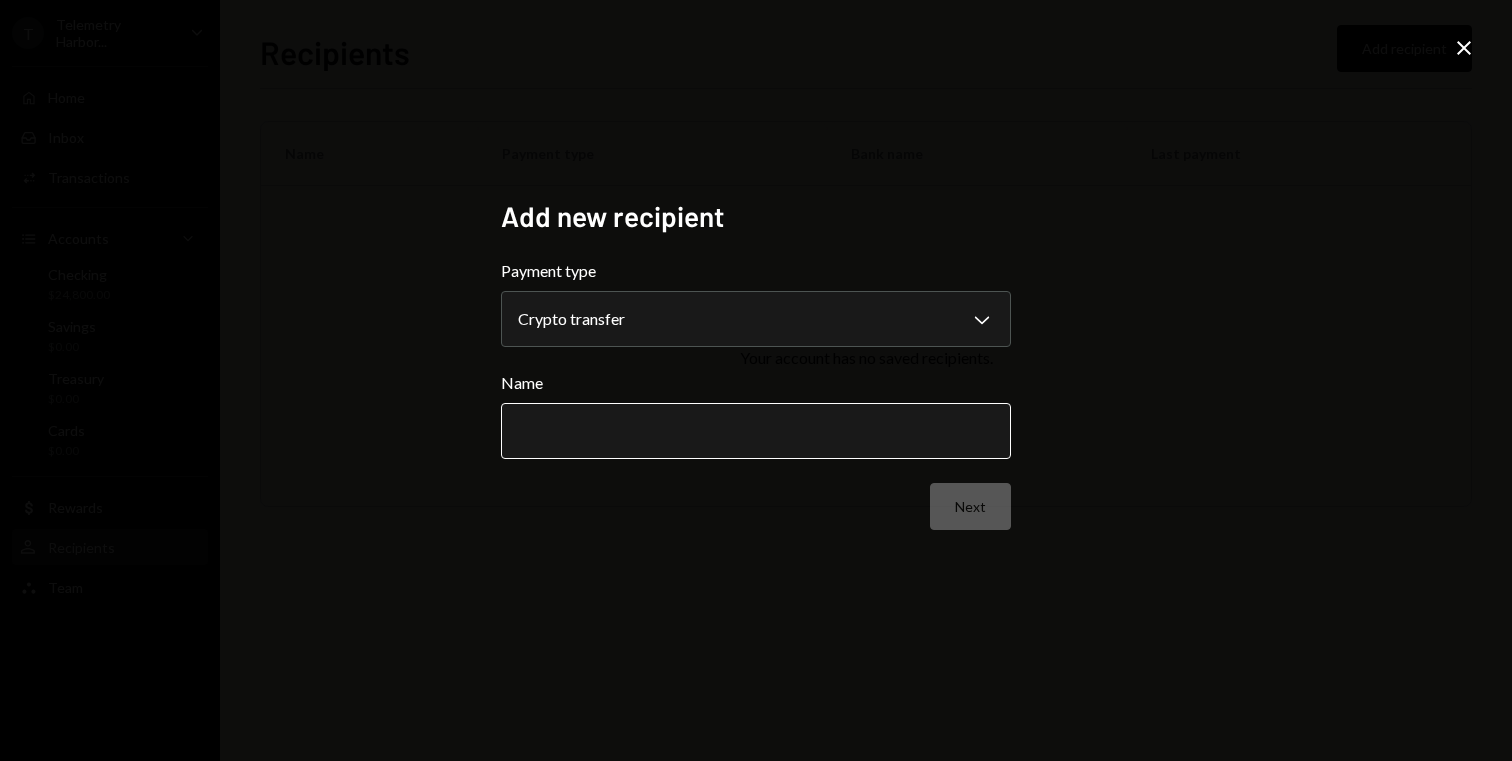 click on "Name" at bounding box center (756, 431) 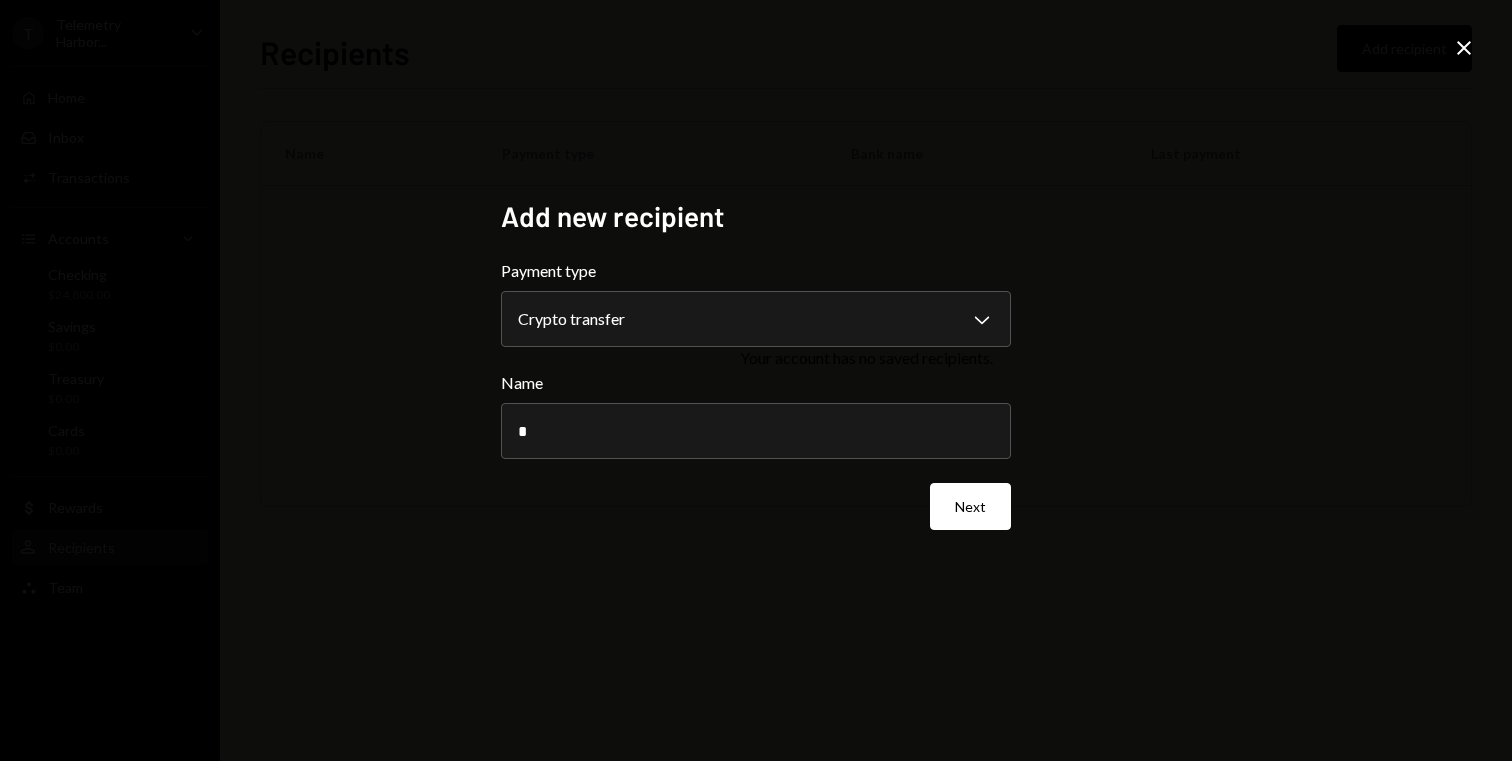 select on "******" 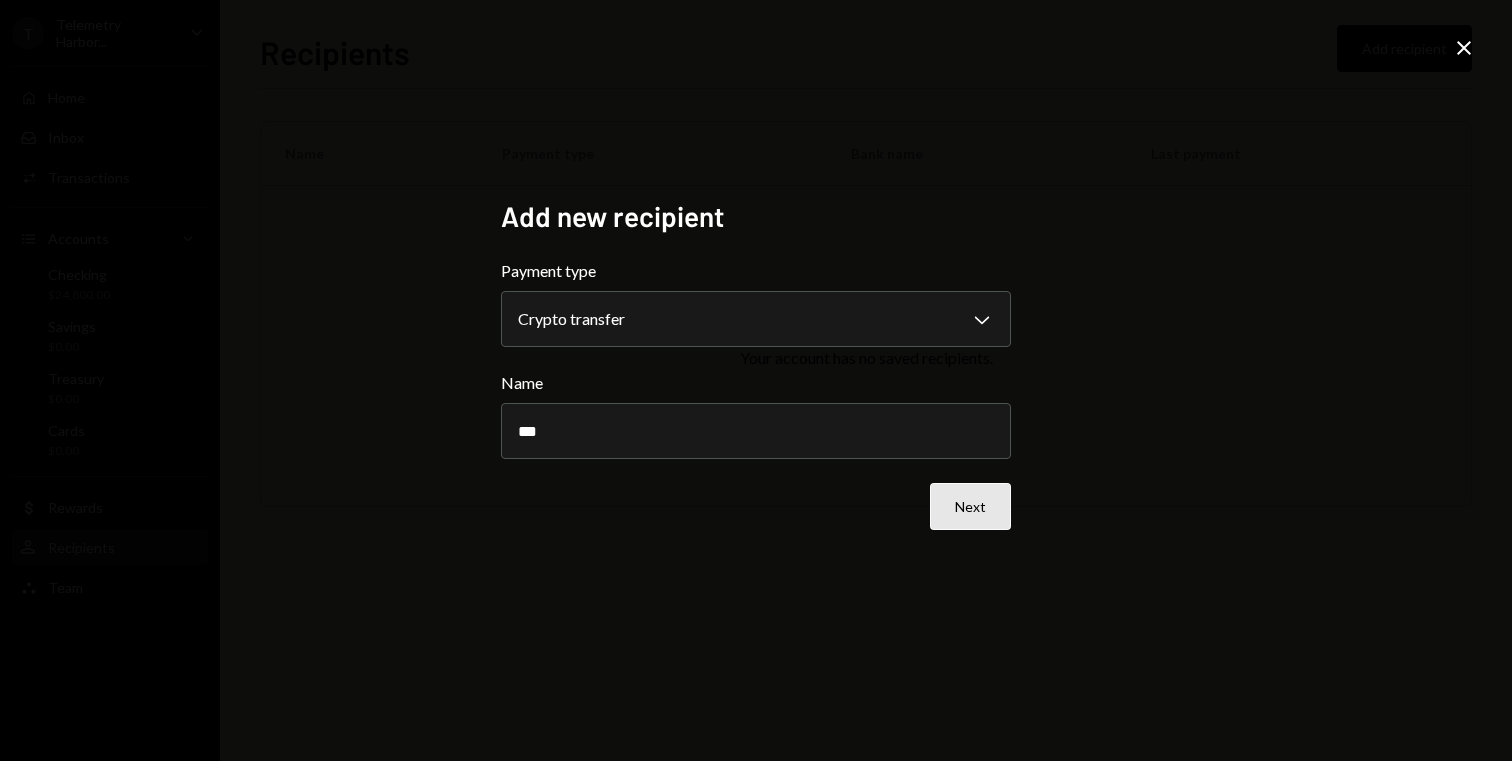 type on "***" 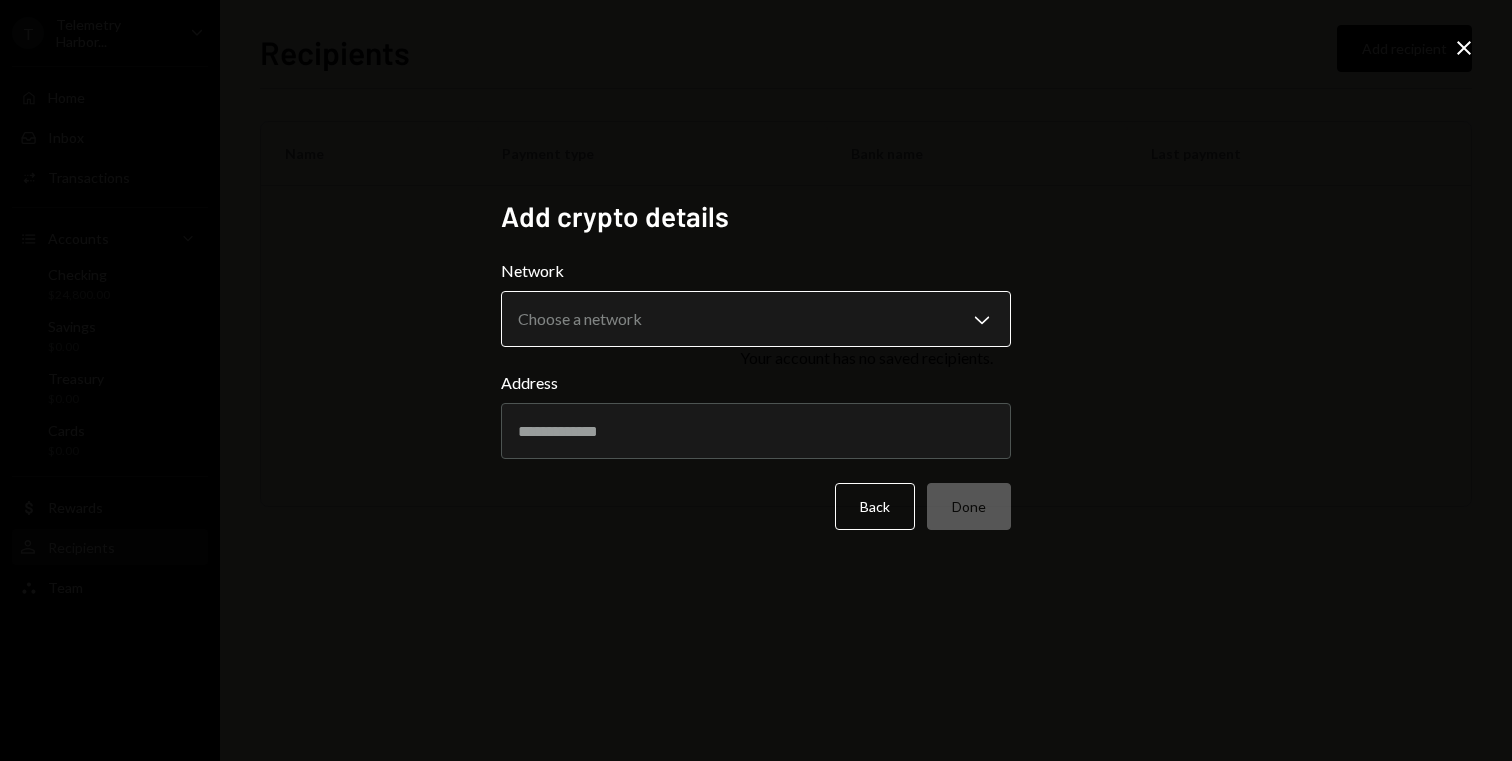 click on "T Telemetry Harbor... Caret Down Home Home Inbox Inbox Activities Transactions Accounts Accounts Caret Down Checking $24,800.00 Savings $0.00 Treasury $0.00 Cards $0.00 Dollar Rewards User Recipients Team Team Recipients Add recipient Name Payment type Bank name Last payment No recipients Your account has no saved recipients. Recipients - Dakota Add crypto details Network Choose a network Chevron Down ******** ****** Address Back Done Close" at bounding box center [756, 380] 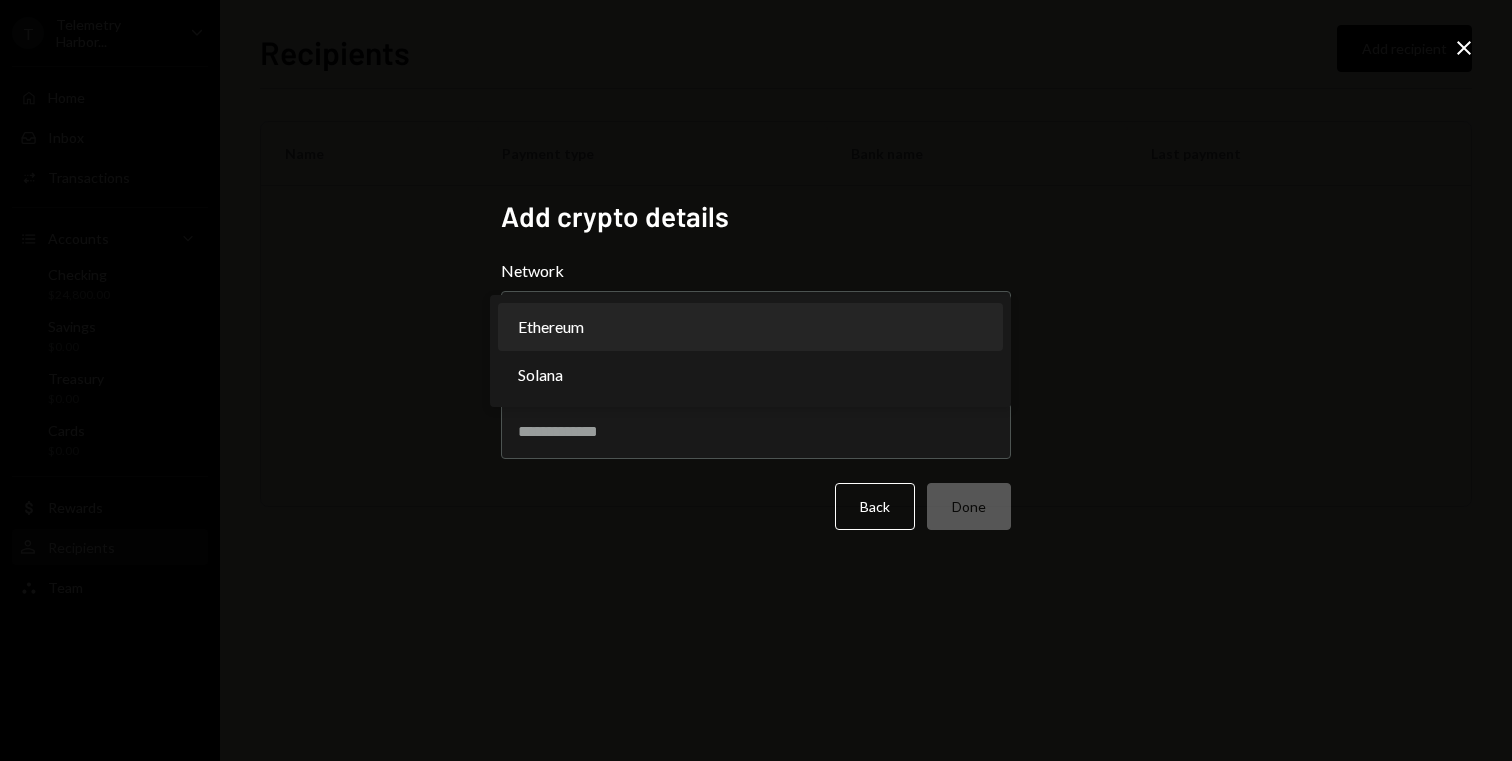 select on "**********" 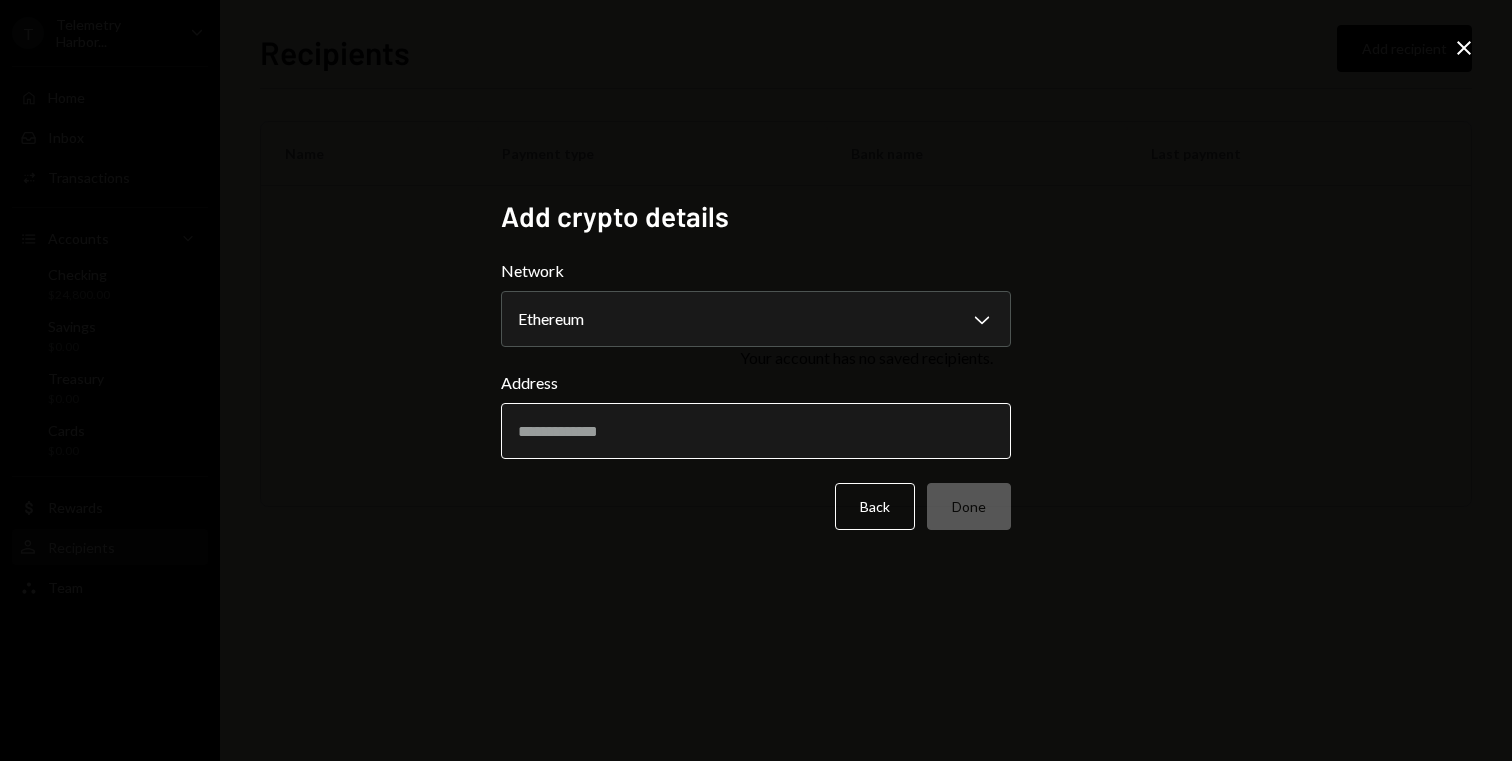 click on "Address" at bounding box center [756, 431] 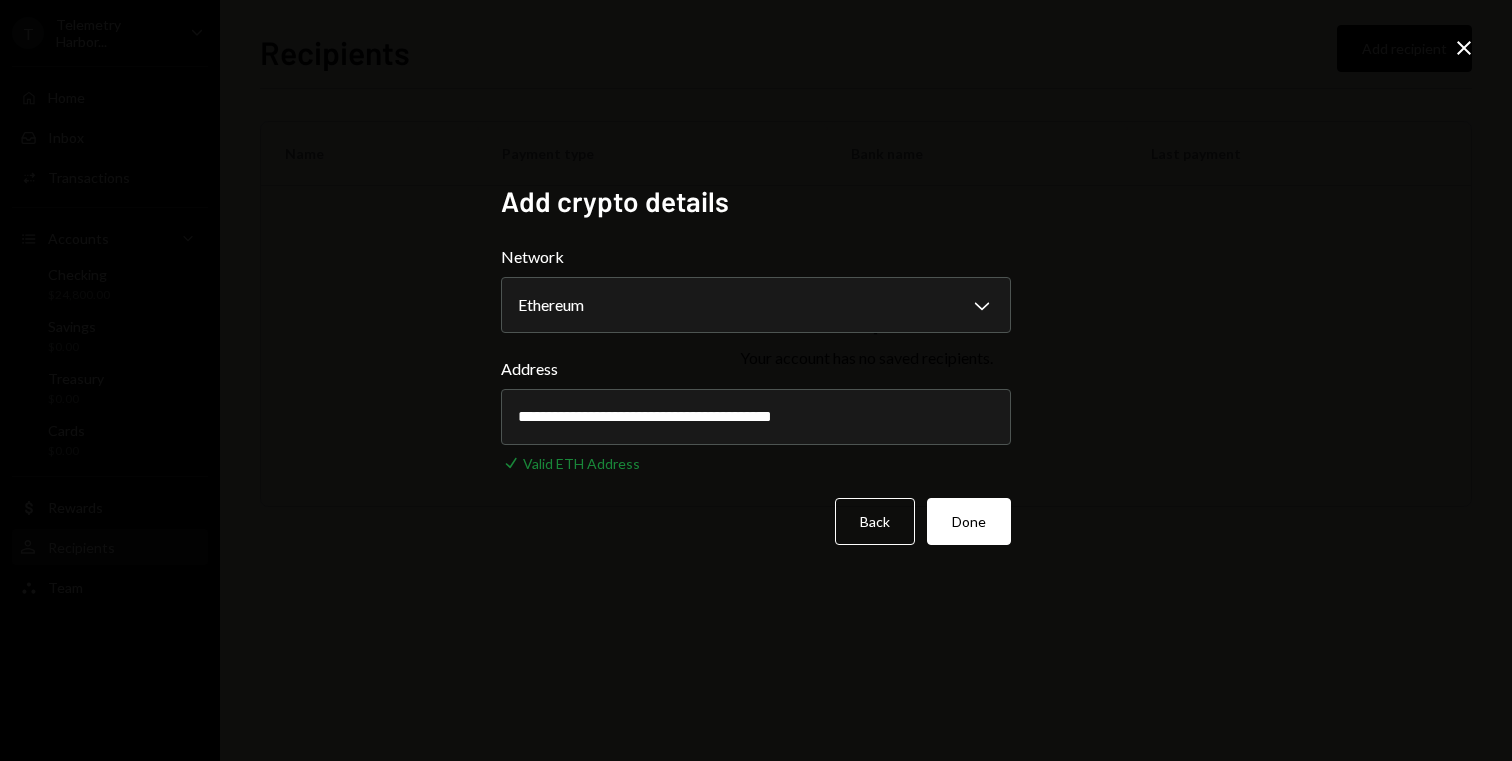 type on "**********" 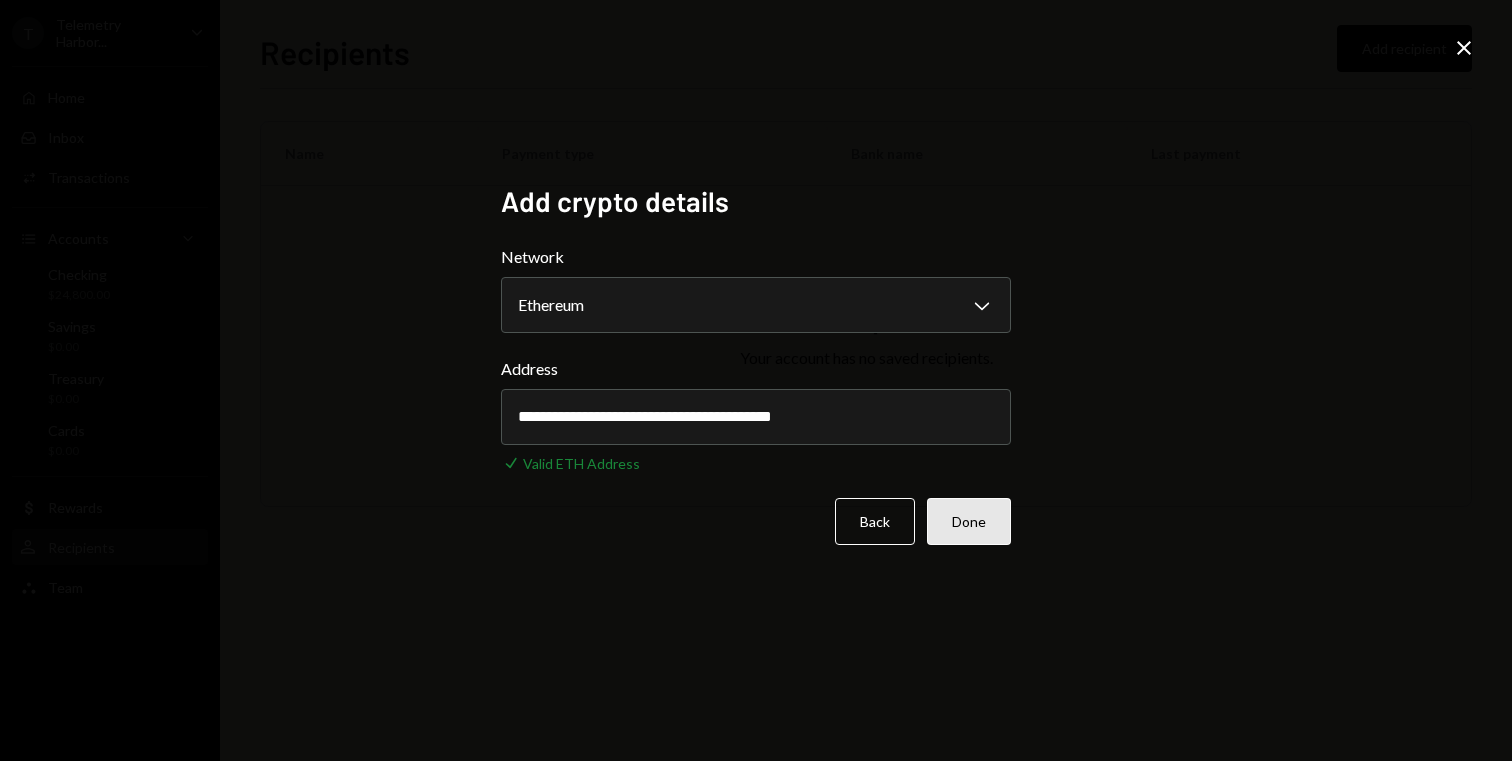 click on "Done" at bounding box center [969, 521] 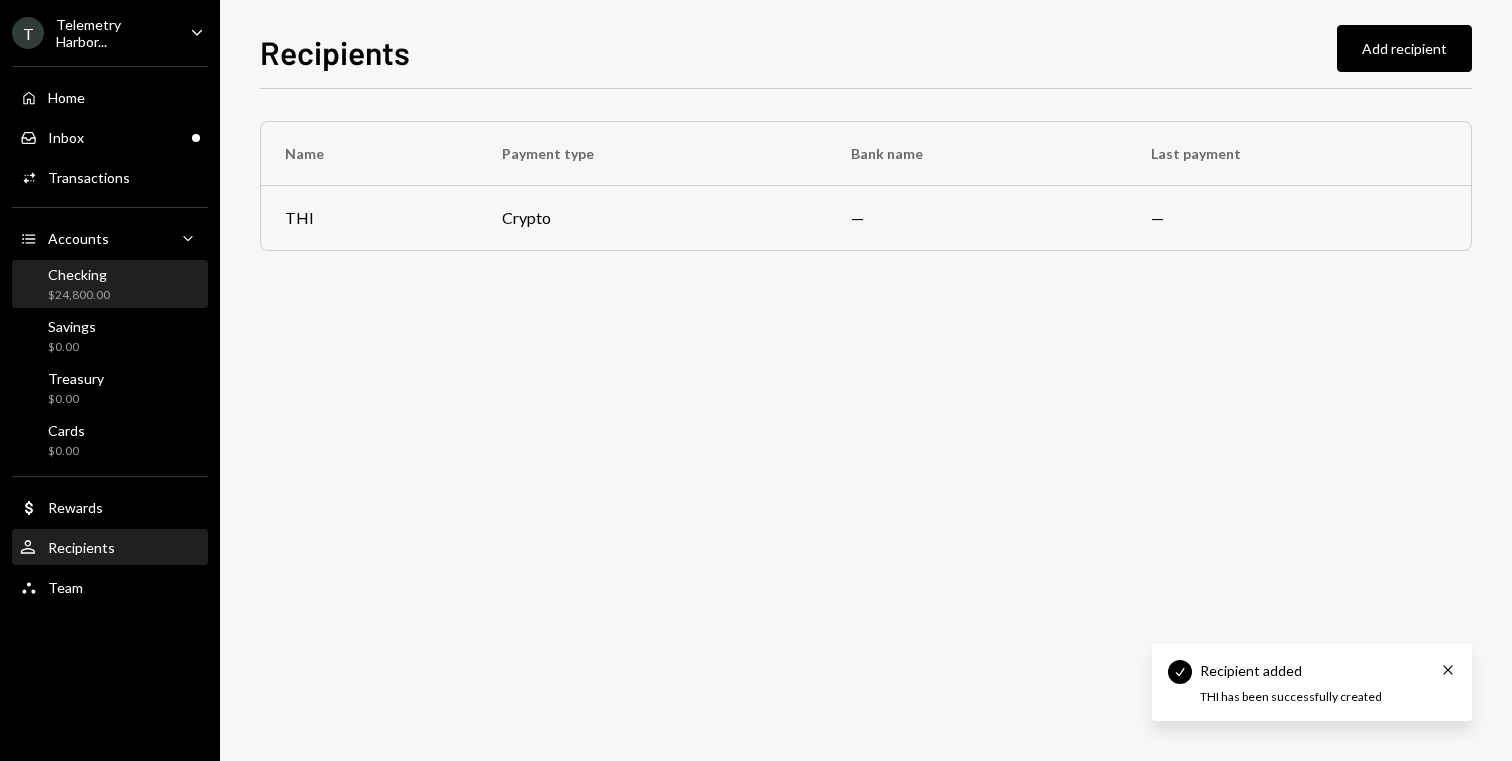 click on "Checking $24,800.00" at bounding box center (110, 285) 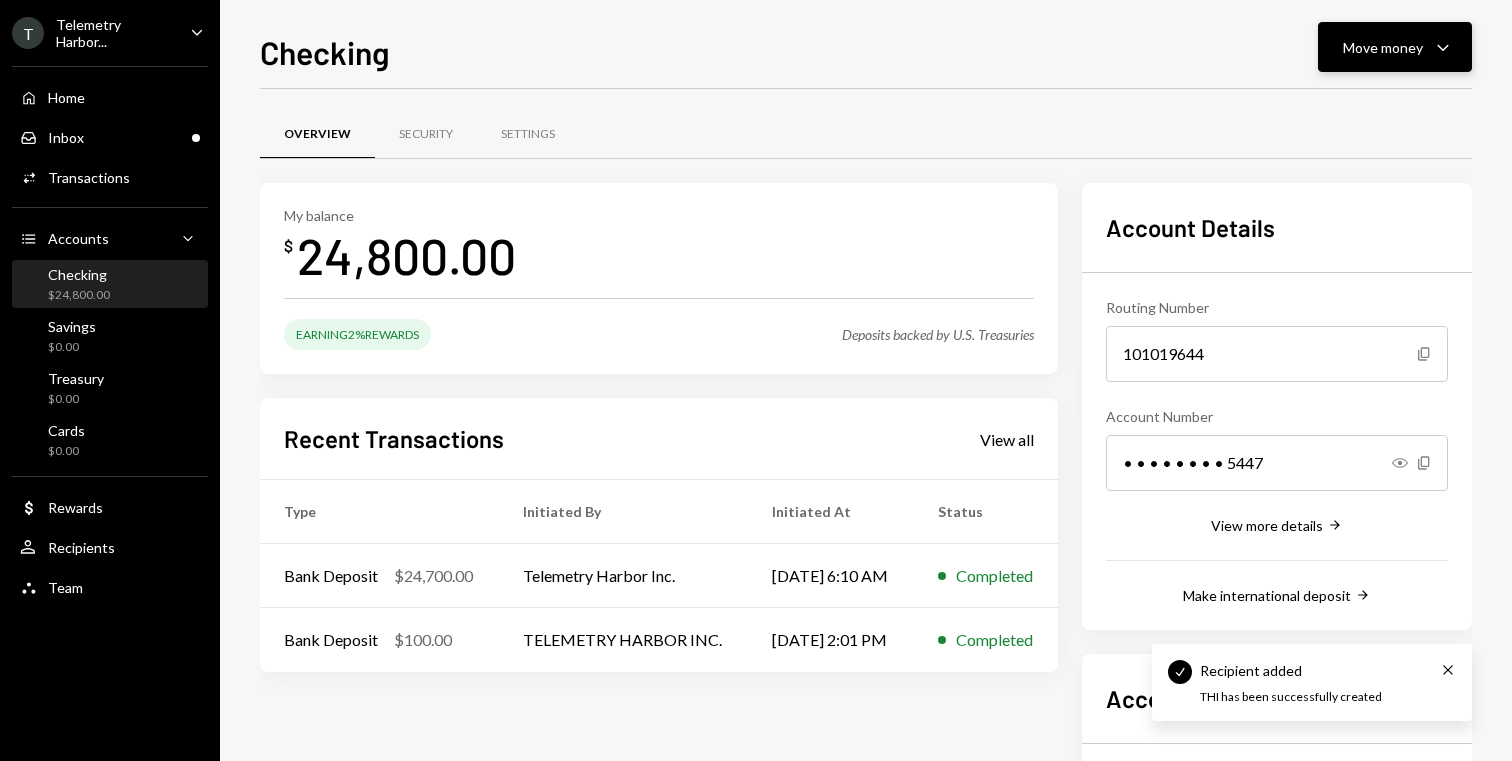 click on "Move money" at bounding box center (1383, 47) 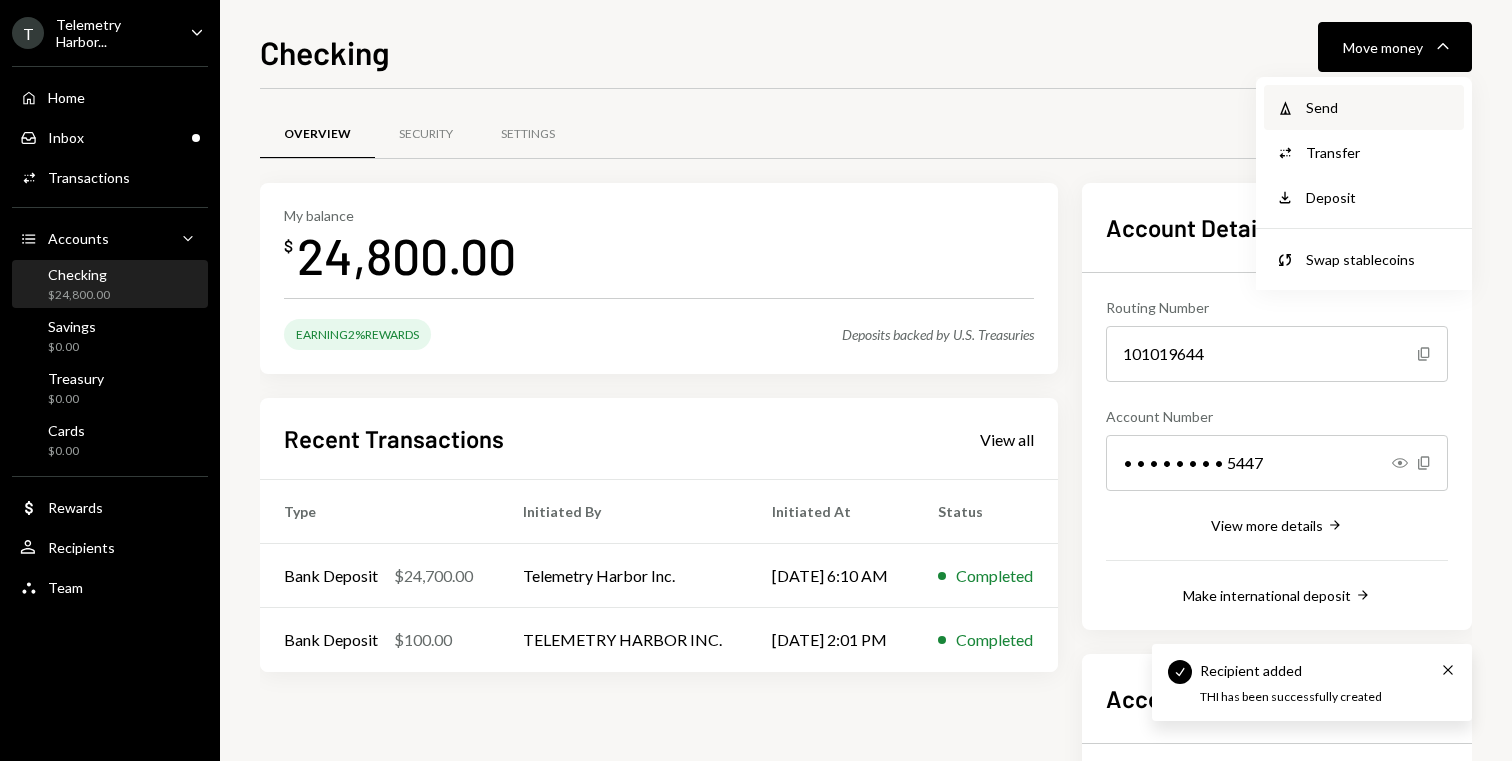 click on "Send" at bounding box center [1379, 107] 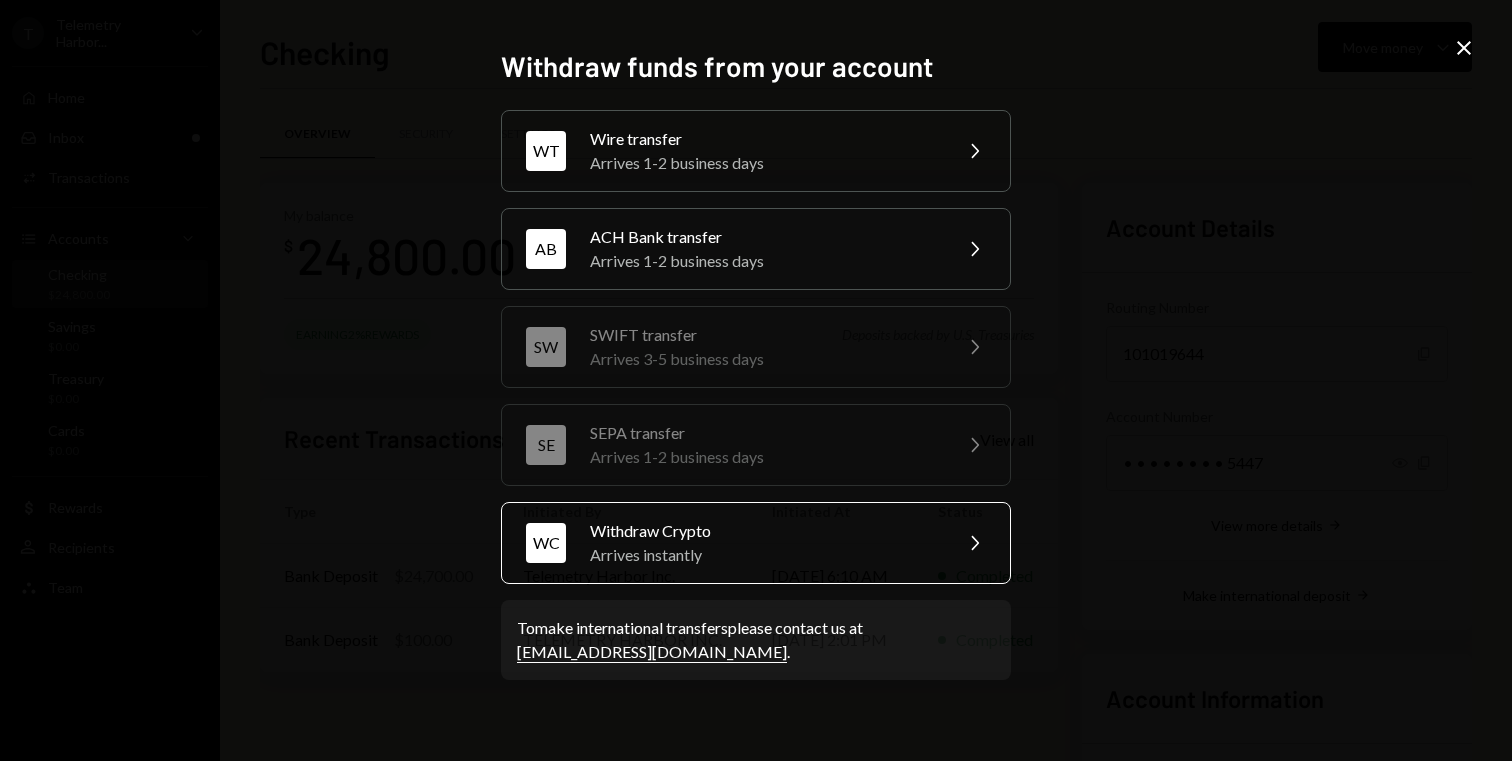 click on "Withdraw Crypto" at bounding box center [764, 531] 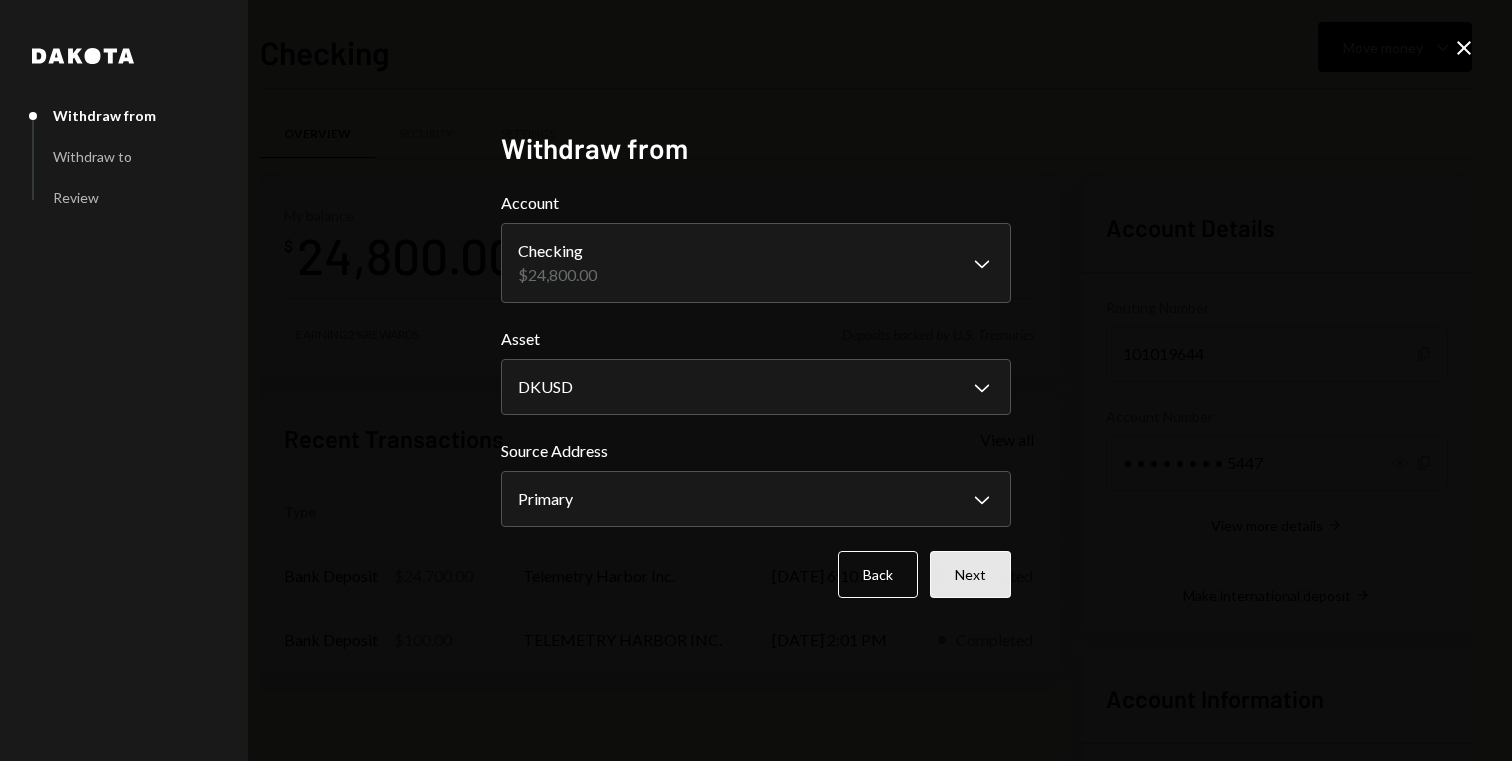 click on "Next" at bounding box center [970, 574] 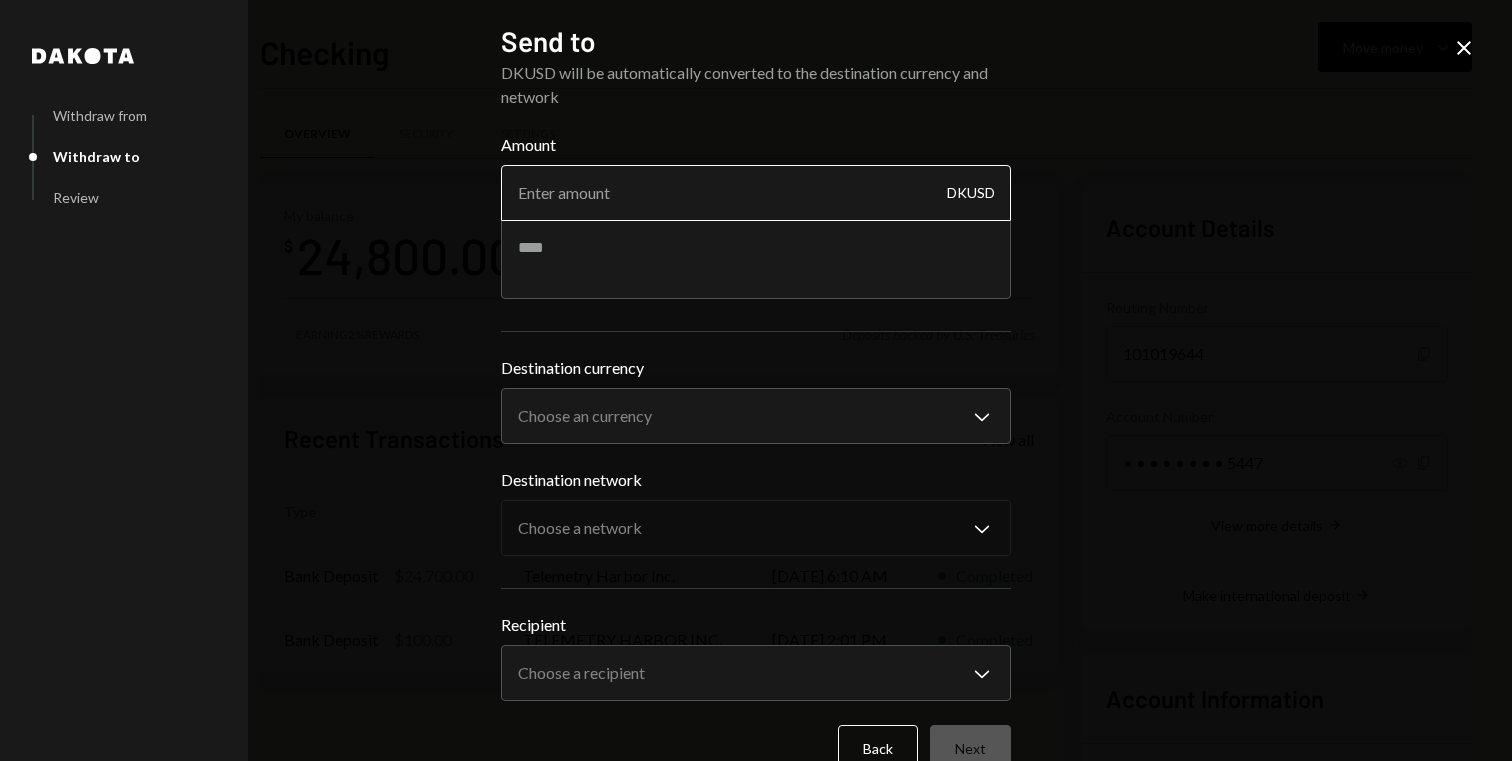 click on "Amount" at bounding box center [756, 193] 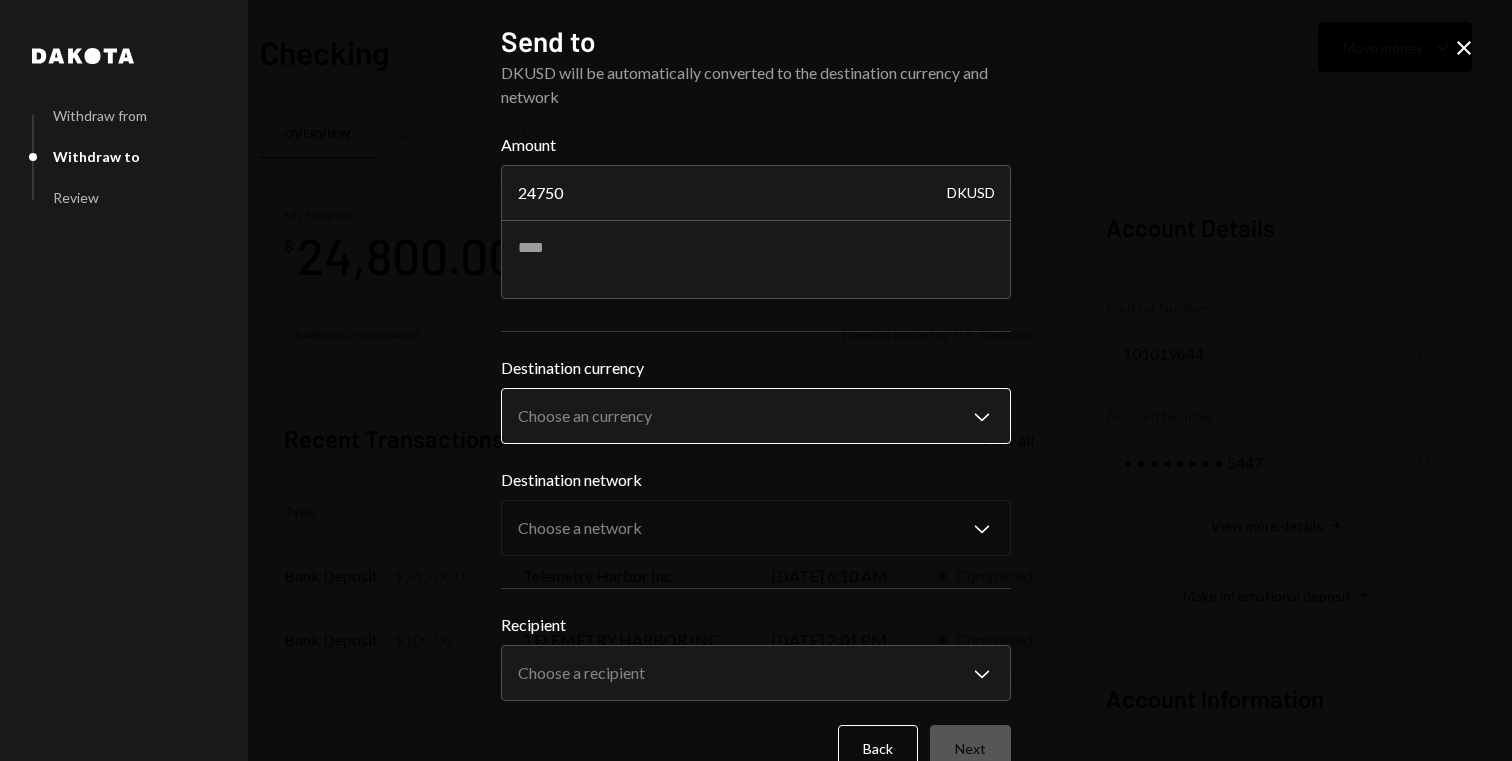 type on "24750" 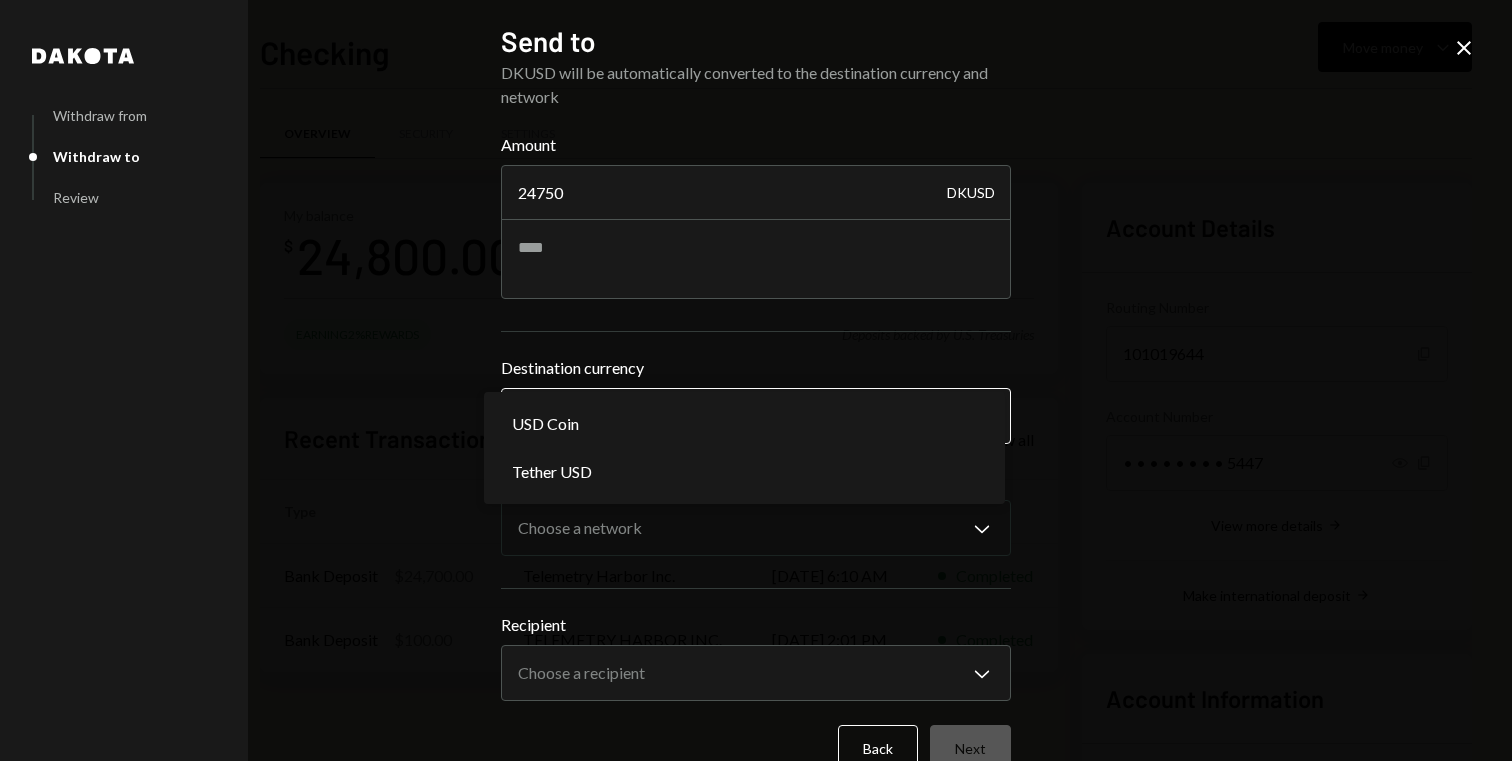 click on "T Telemetry Harbor... Caret Down Home Home Inbox Inbox Activities Transactions Accounts Accounts Caret Down Checking $24,800.00 Savings $0.00 Treasury $0.00 Cards $0.00 Dollar Rewards User Recipients Team Team Checking Move money Caret Down Overview Security Settings My balance $ 24,800.00 Earning  2%  Rewards Deposits backed by U.S. Treasuries Recent Transactions View all Type Initiated By Initiated At Status Bank Deposit $24,700.00 Telemetry Harbor Inc. 07/23/25 6:10 AM Completed Bank Deposit $100.00 TELEMETRY HARBOR INC. 06/23/25 2:01 PM Completed Account Details Routing Number 101019644 Copy Account Number • • • • • • • •  5447 Show Copy View more details Right Arrow Make international deposit Right Arrow Account Information Money in (last 30 days) Up Right Arrow $24,700.00 Money out (last 30 days) Down Right Arrow $0.00 View address details Right Arrow Checking - Dakota Dakota Withdraw from Withdraw to Review Send to Amount 24750 DKUSD Destination currency Choose an currency Chevron Down" at bounding box center (756, 380) 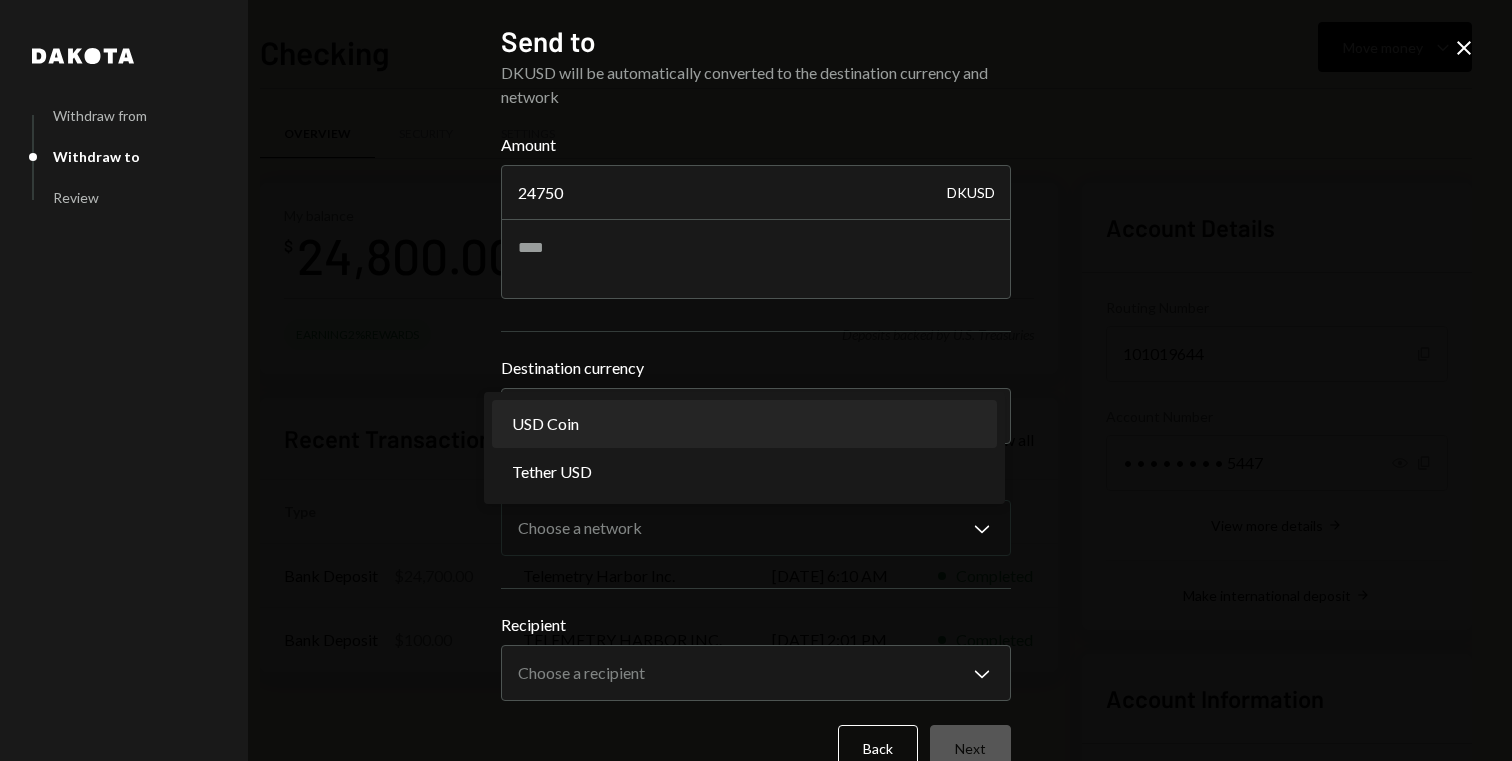 select on "****" 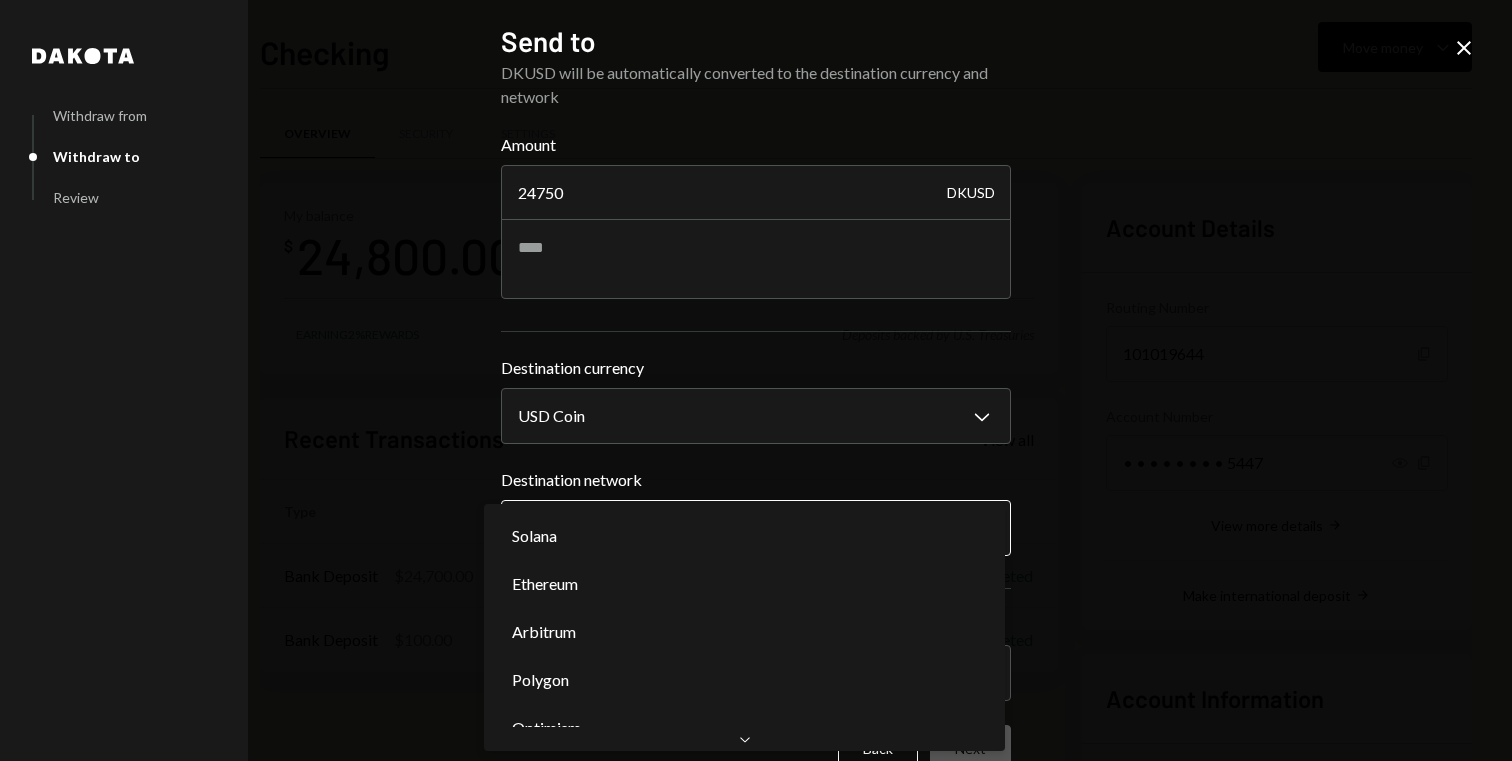 click on "T Telemetry Harbor... Caret Down Home Home Inbox Inbox Activities Transactions Accounts Accounts Caret Down Checking $24,800.00 Savings $0.00 Treasury $0.00 Cards $0.00 Dollar Rewards User Recipients Team Team Checking Move money Caret Down Overview Security Settings My balance $ 24,800.00 Earning  2%  Rewards Deposits backed by U.S. Treasuries Recent Transactions View all Type Initiated By Initiated At Status Bank Deposit $24,700.00 Telemetry Harbor Inc. 07/23/25 6:10 AM Completed Bank Deposit $100.00 TELEMETRY HARBOR INC. 06/23/25 2:01 PM Completed Account Details Routing Number 101019644 Copy Account Number • • • • • • • •  5447 Show Copy View more details Right Arrow Make international deposit Right Arrow Account Information Money in (last 30 days) Up Right Arrow $24,700.00 Money out (last 30 days) Down Right Arrow $0.00 View address details Right Arrow Checking - Dakota Dakota Withdraw from Withdraw to Review Send to Amount 24750 DKUSD Destination currency USD Coin Chevron Down ********" at bounding box center (756, 380) 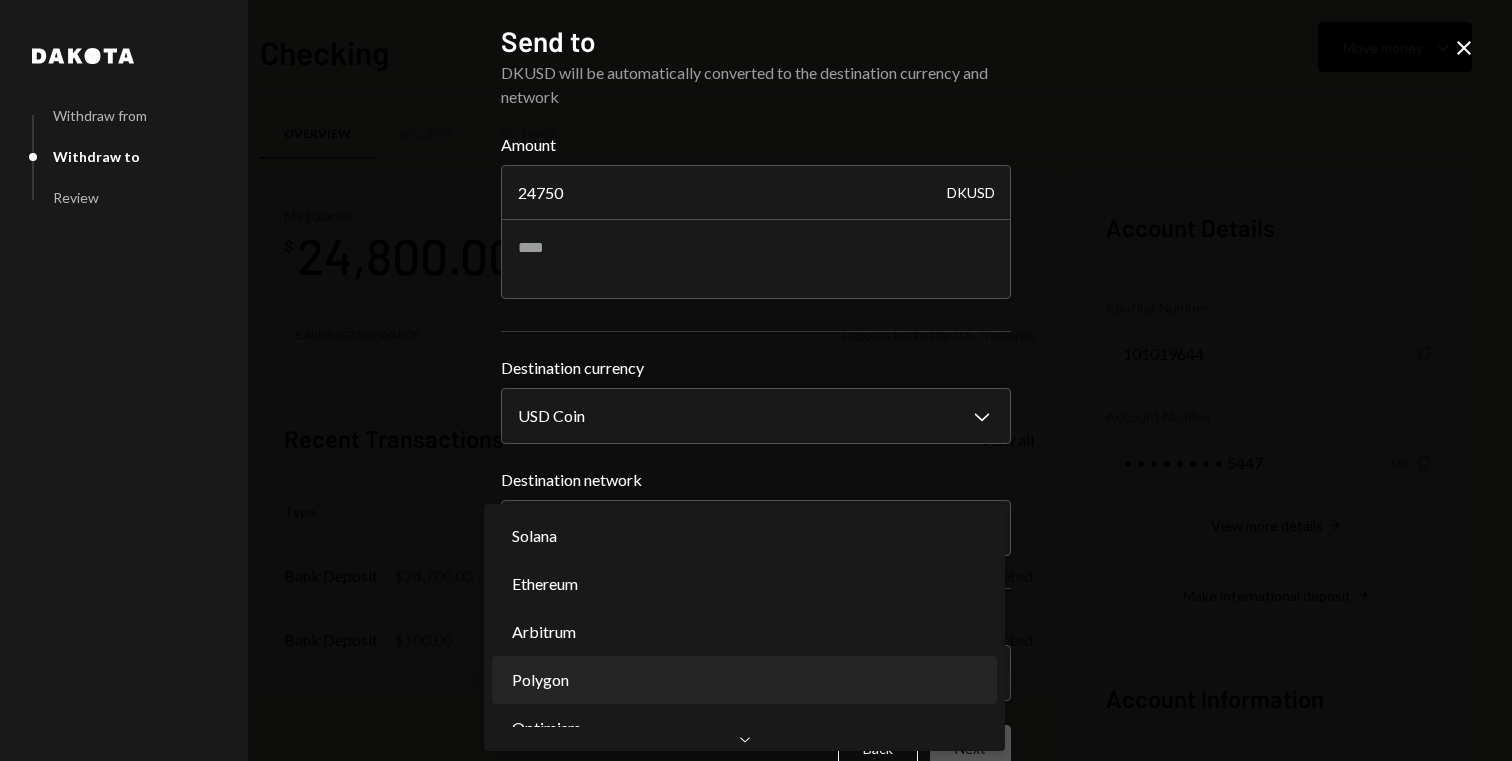select on "**********" 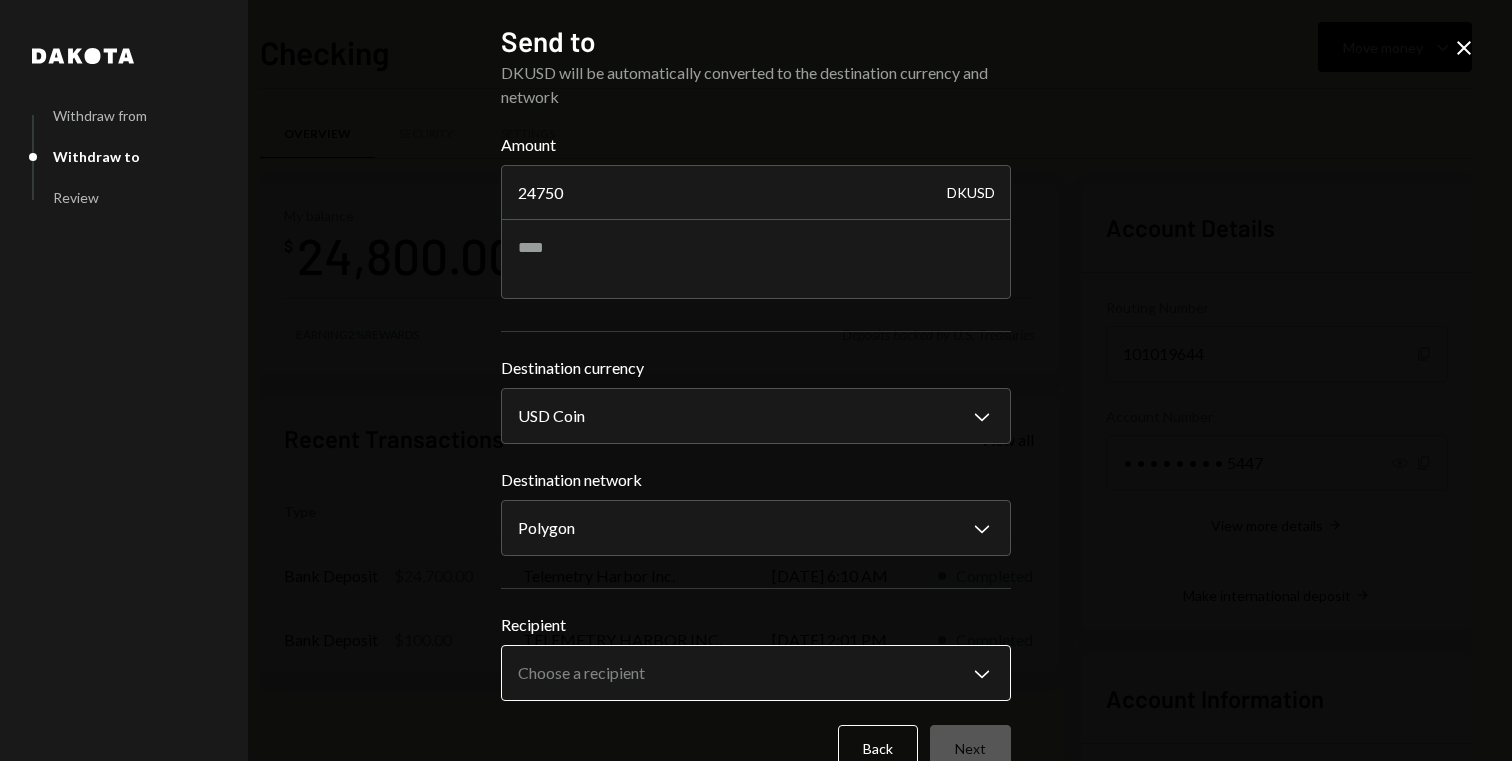 click on "T Telemetry Harbor... Caret Down Home Home Inbox Inbox Activities Transactions Accounts Accounts Caret Down Checking $24,800.00 Savings $0.00 Treasury $0.00 Cards $0.00 Dollar Rewards User Recipients Team Team Checking Move money Caret Down Overview Security Settings My balance $ 24,800.00 Earning  2%  Rewards Deposits backed by U.S. Treasuries Recent Transactions View all Type Initiated By Initiated At Status Bank Deposit $24,700.00 Telemetry Harbor Inc. 07/23/25 6:10 AM Completed Bank Deposit $100.00 TELEMETRY HARBOR INC. 06/23/25 2:01 PM Completed Account Details Routing Number 101019644 Copy Account Number • • • • • • • •  5447 Show Copy View more details Right Arrow Make international deposit Right Arrow Account Information Money in (last 30 days) Up Right Arrow $24,700.00 Money out (last 30 days) Down Right Arrow $0.00 View address details Right Arrow Checking - Dakota Dakota Withdraw from Withdraw to Review Send to Amount 24750 DKUSD Destination currency USD Coin Chevron Down ********" at bounding box center [756, 380] 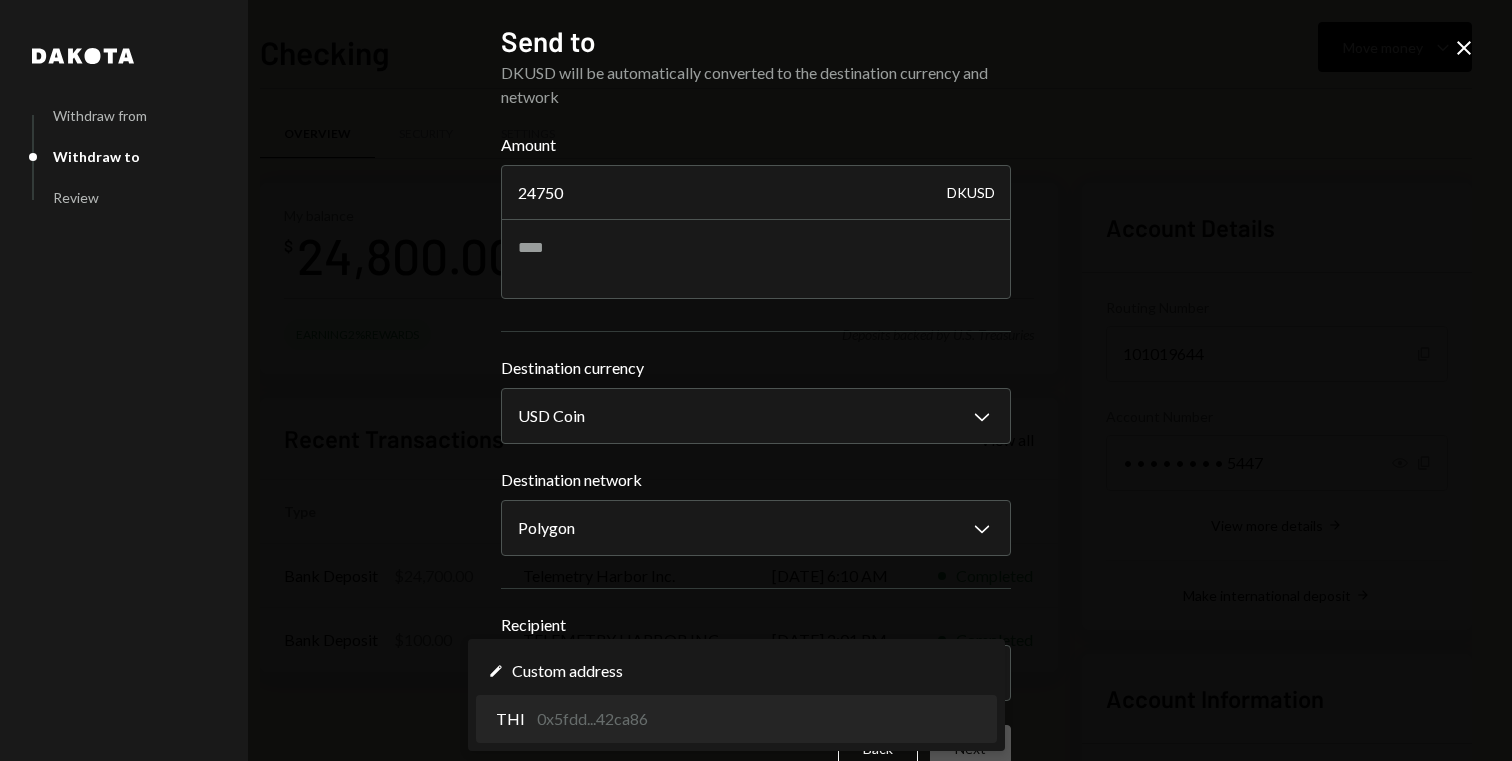 select on "**********" 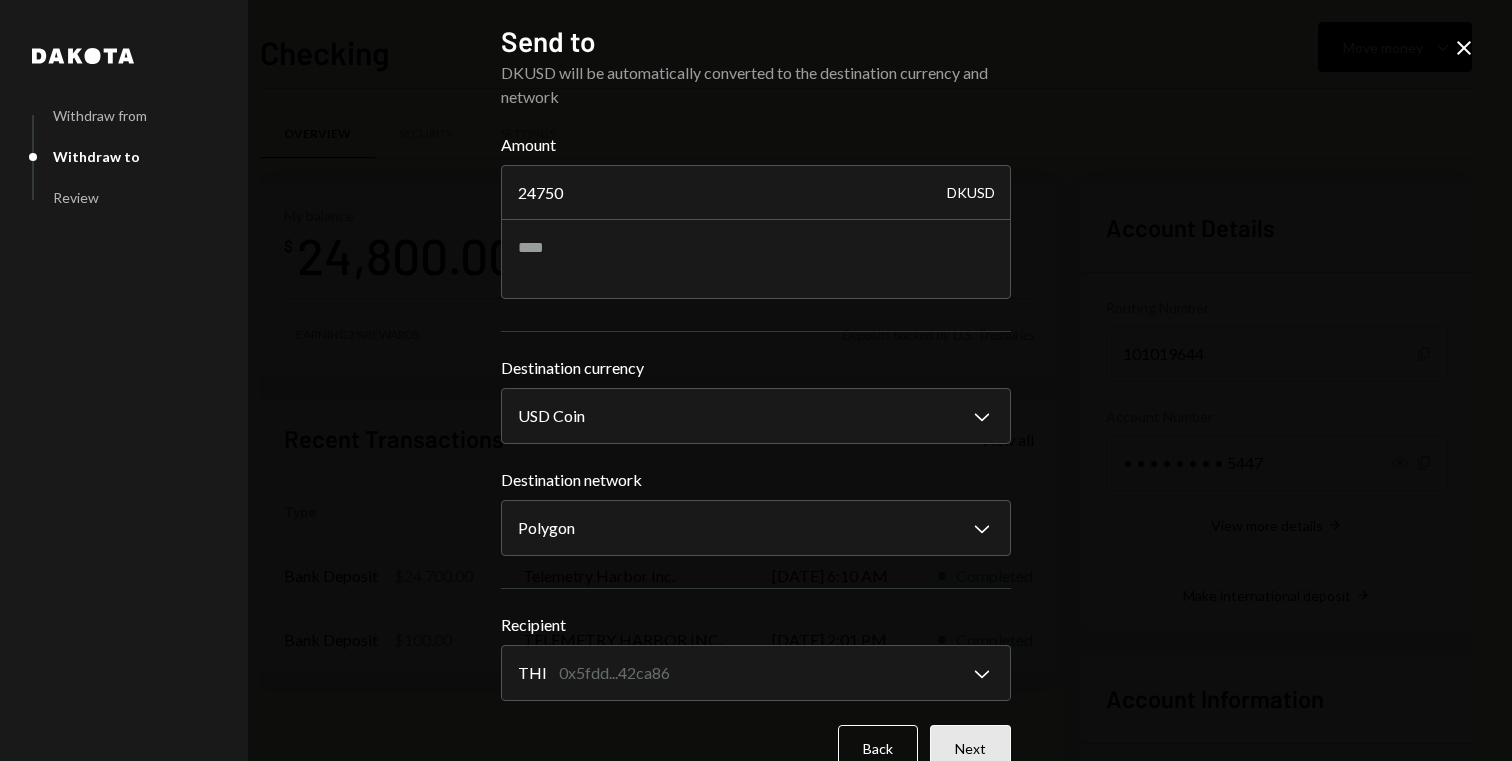 click on "Next" at bounding box center (970, 748) 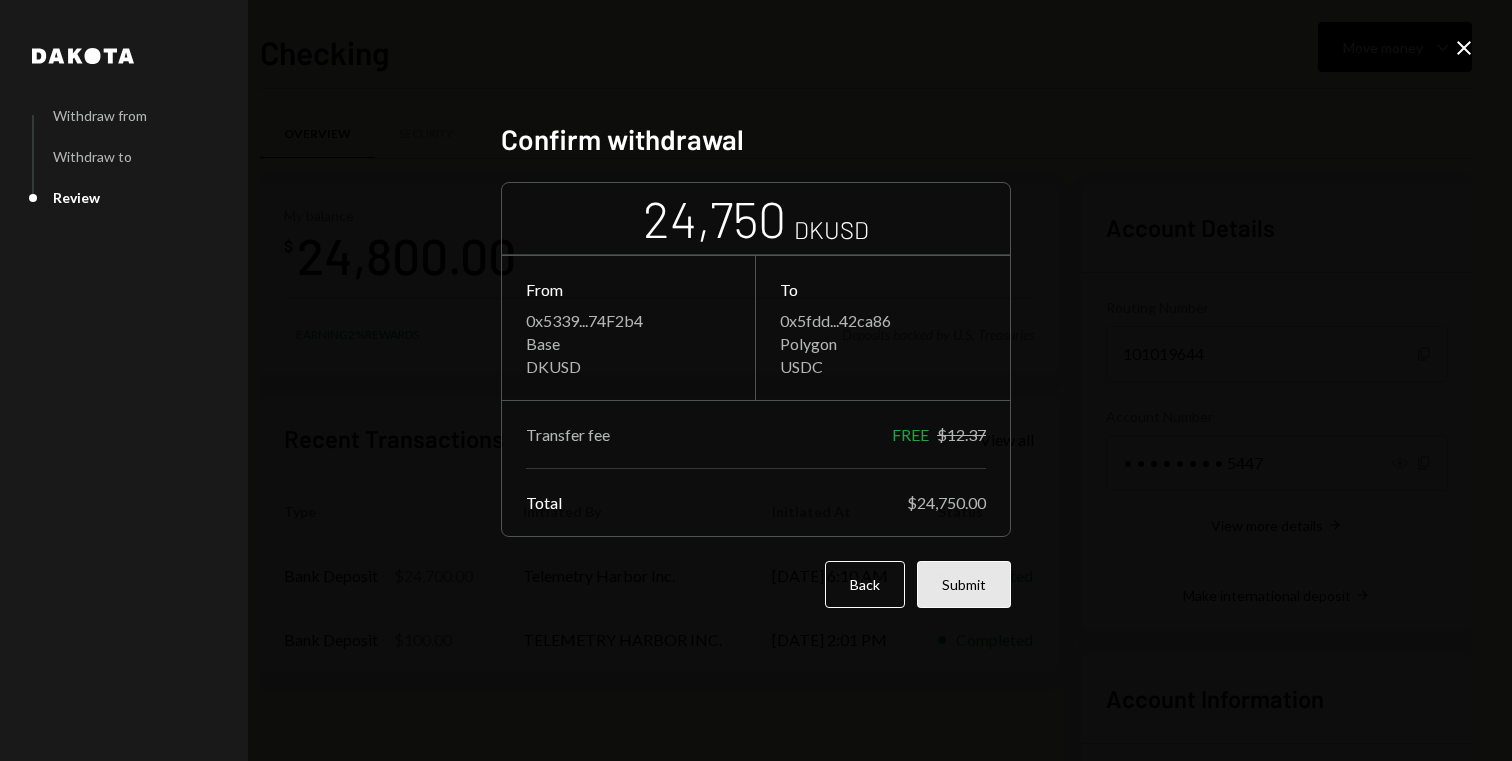 click on "Submit" at bounding box center [964, 584] 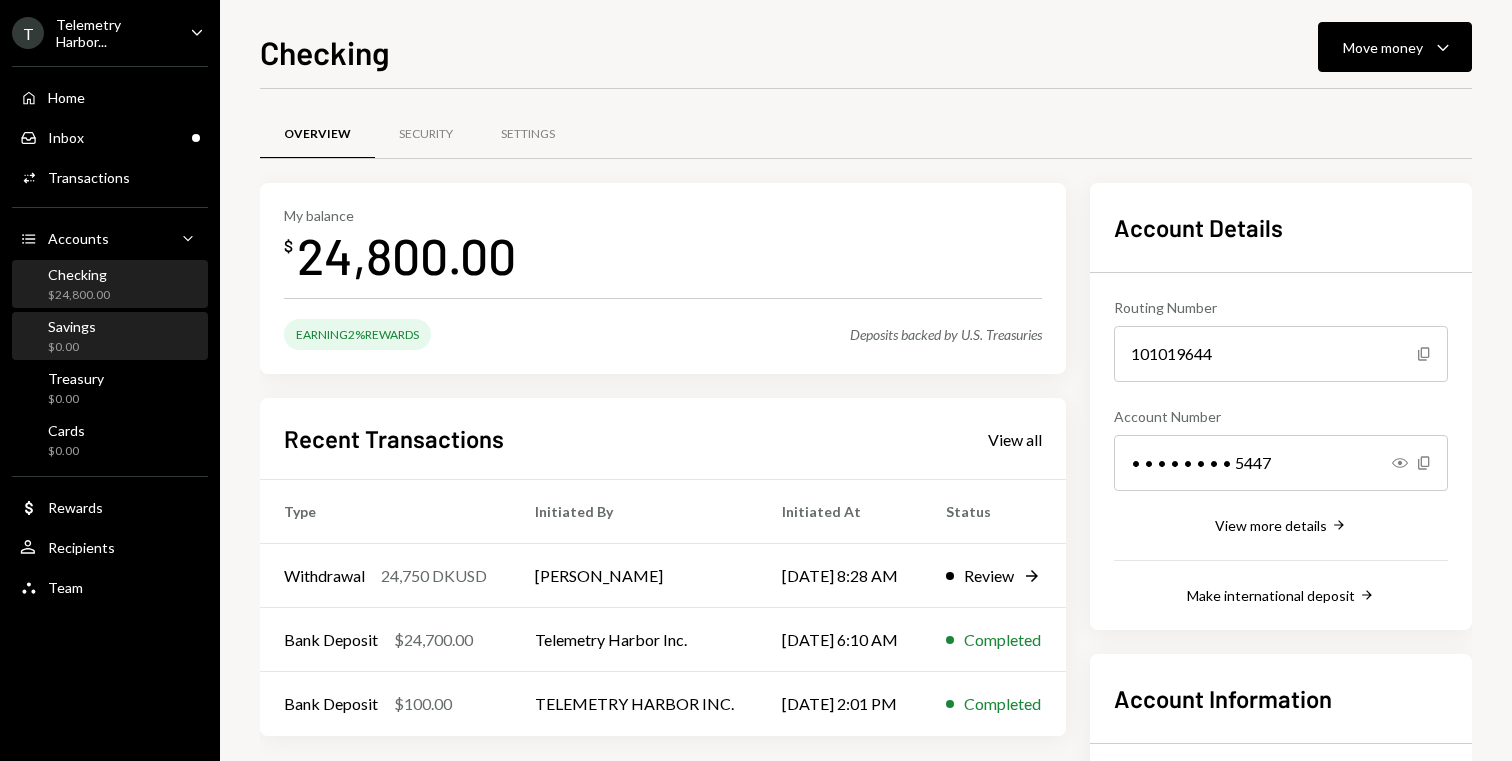 click on "Savings $0.00" at bounding box center (110, 337) 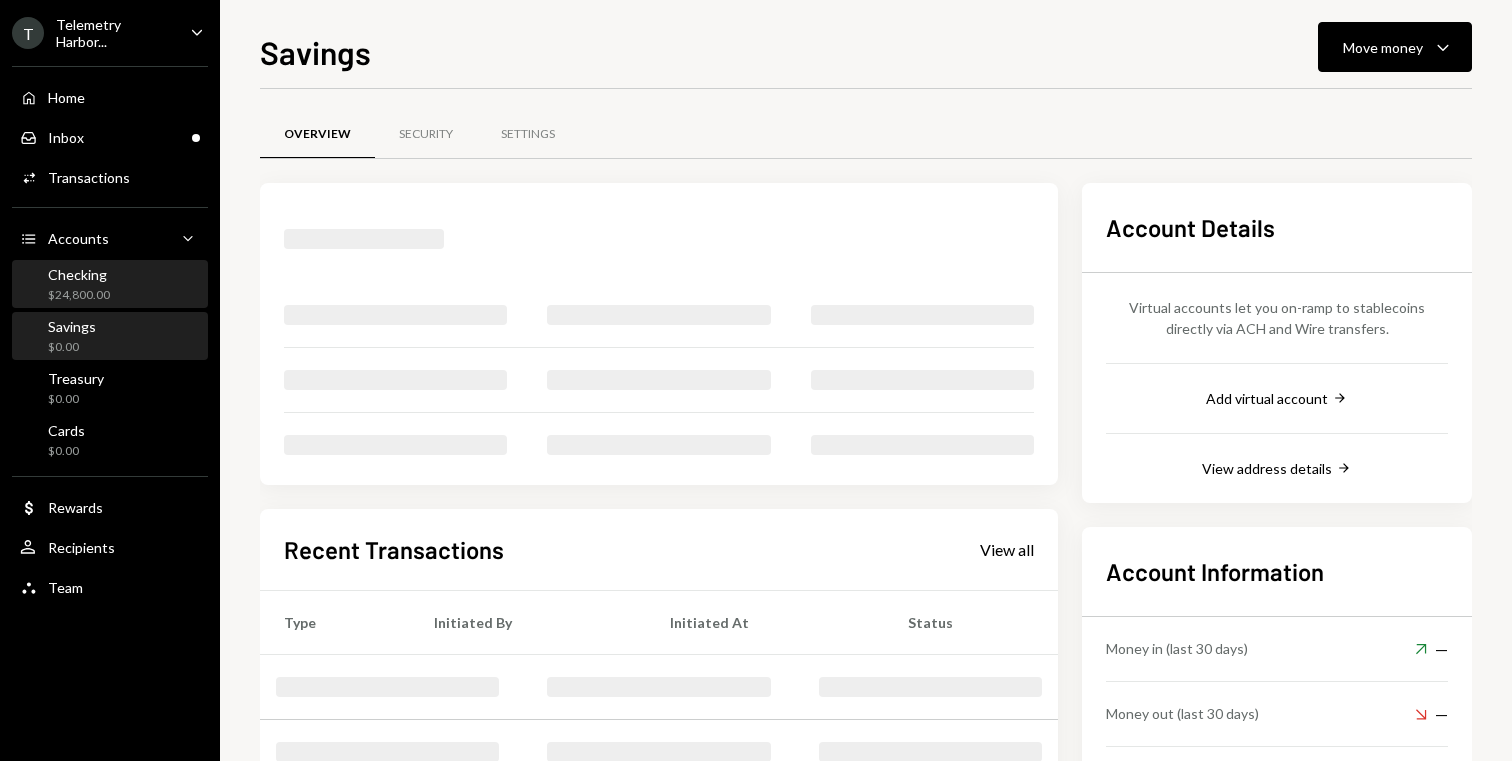 click on "Checking $24,800.00" at bounding box center (110, 285) 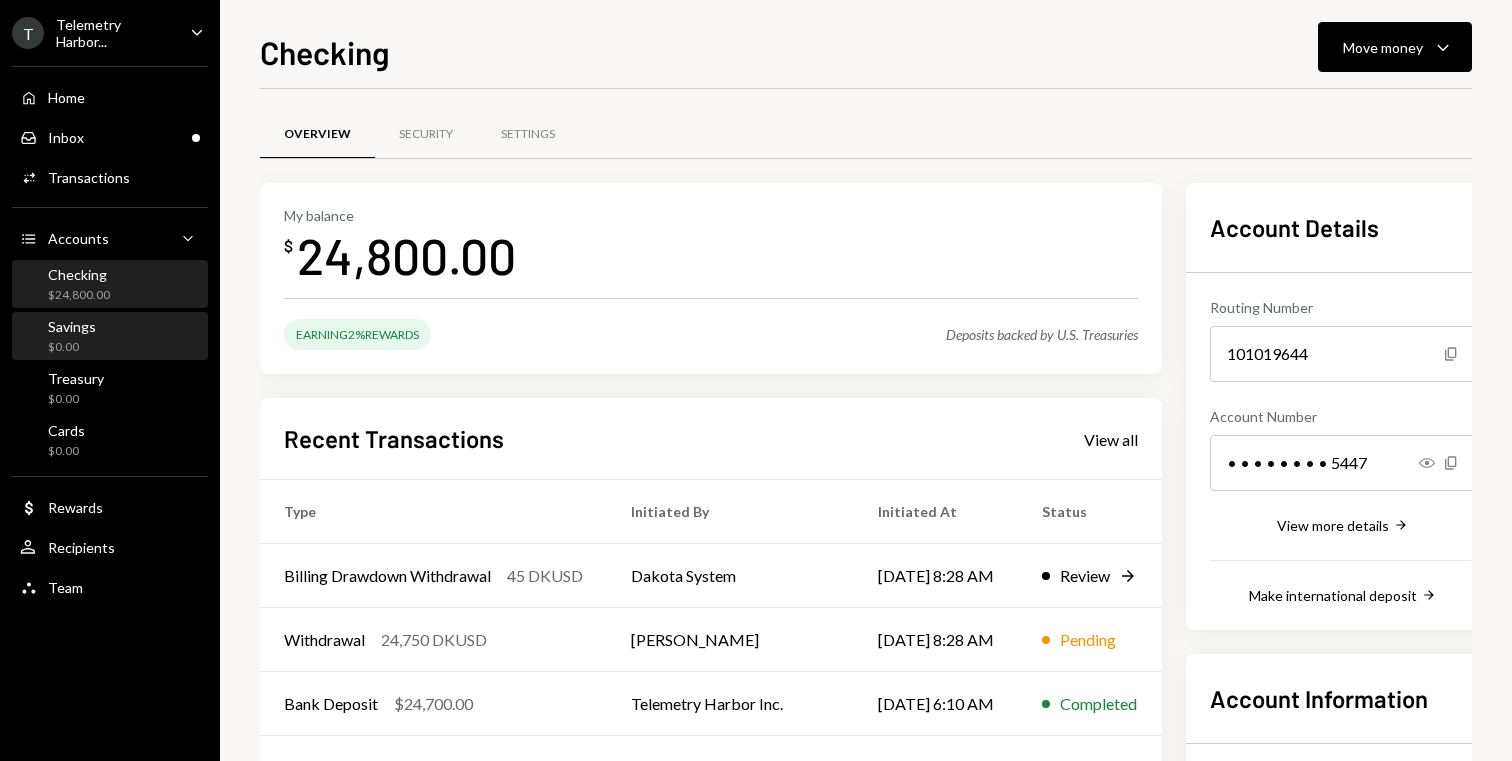 click on "Savings $0.00" at bounding box center (110, 337) 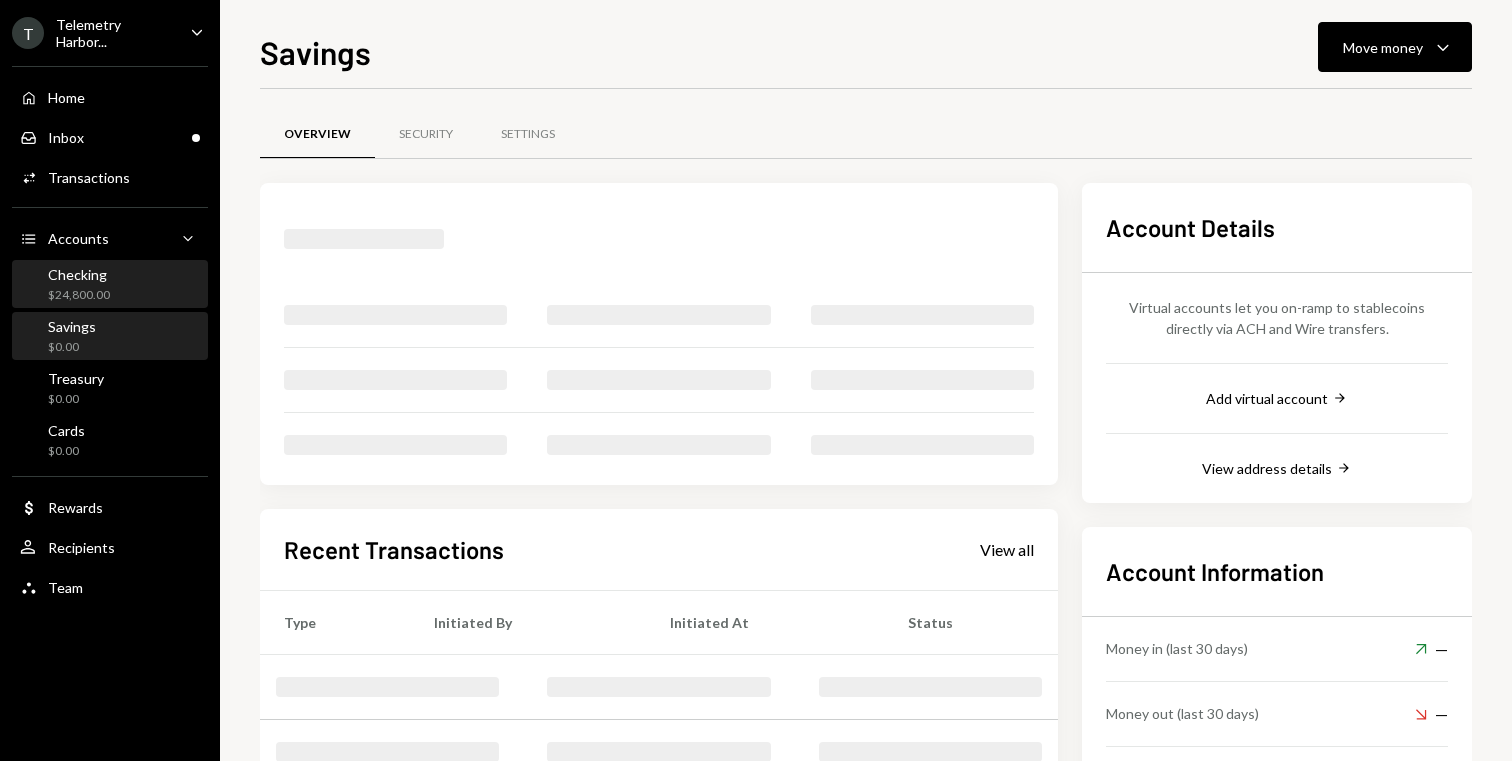 click on "Checking $24,800.00" at bounding box center [110, 285] 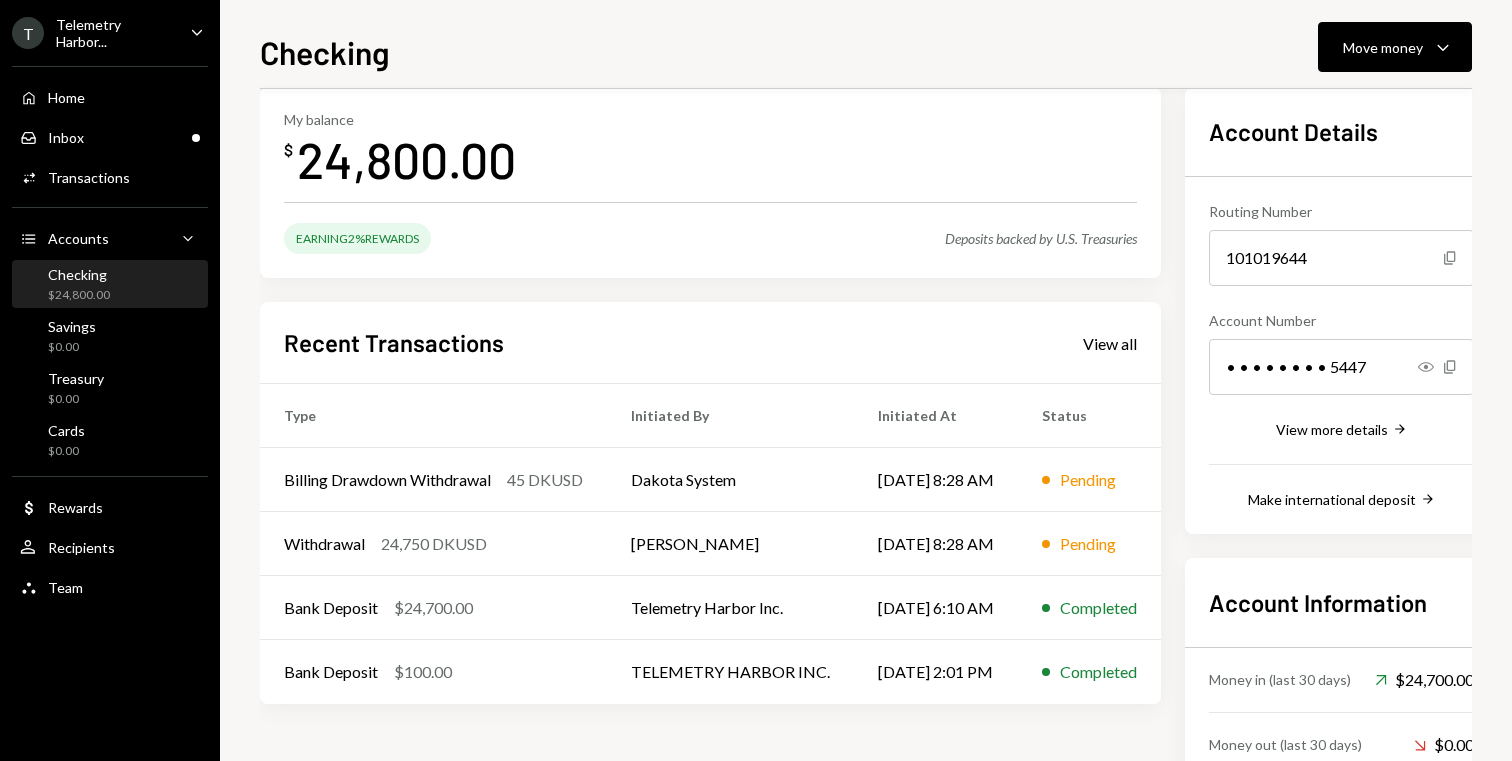 scroll, scrollTop: 95, scrollLeft: 0, axis: vertical 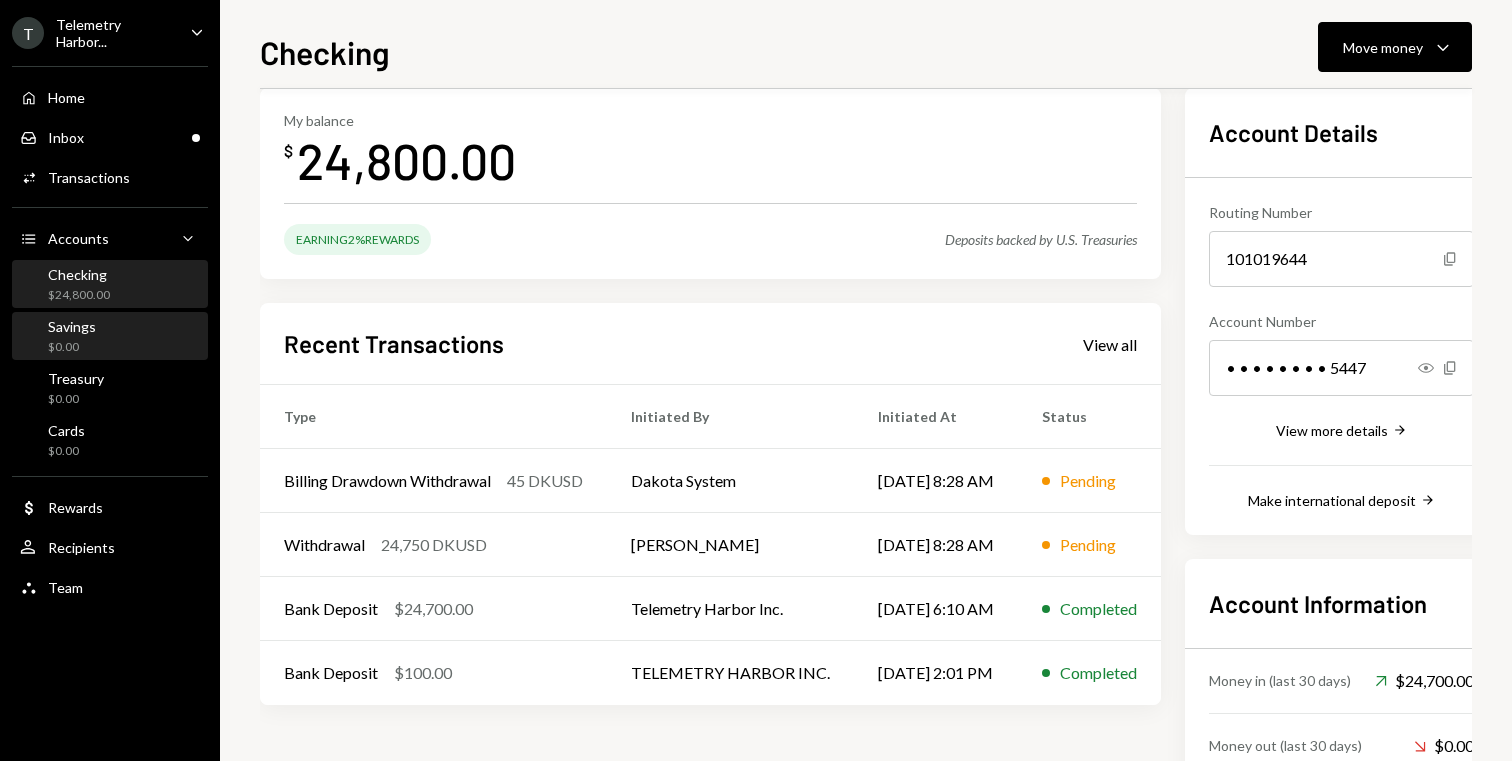 click on "Savings $0.00" at bounding box center (110, 337) 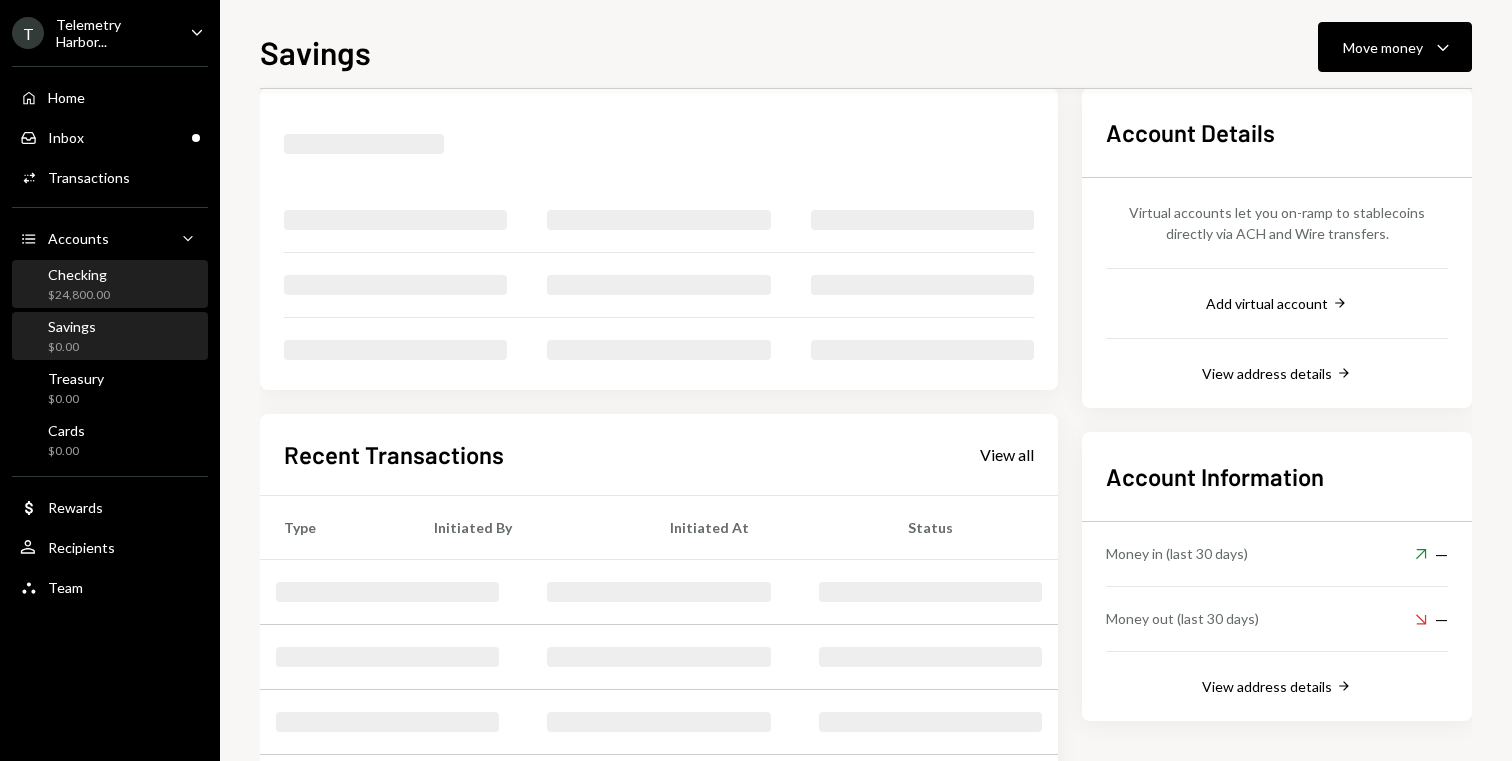 click on "Checking $24,800.00" at bounding box center (110, 285) 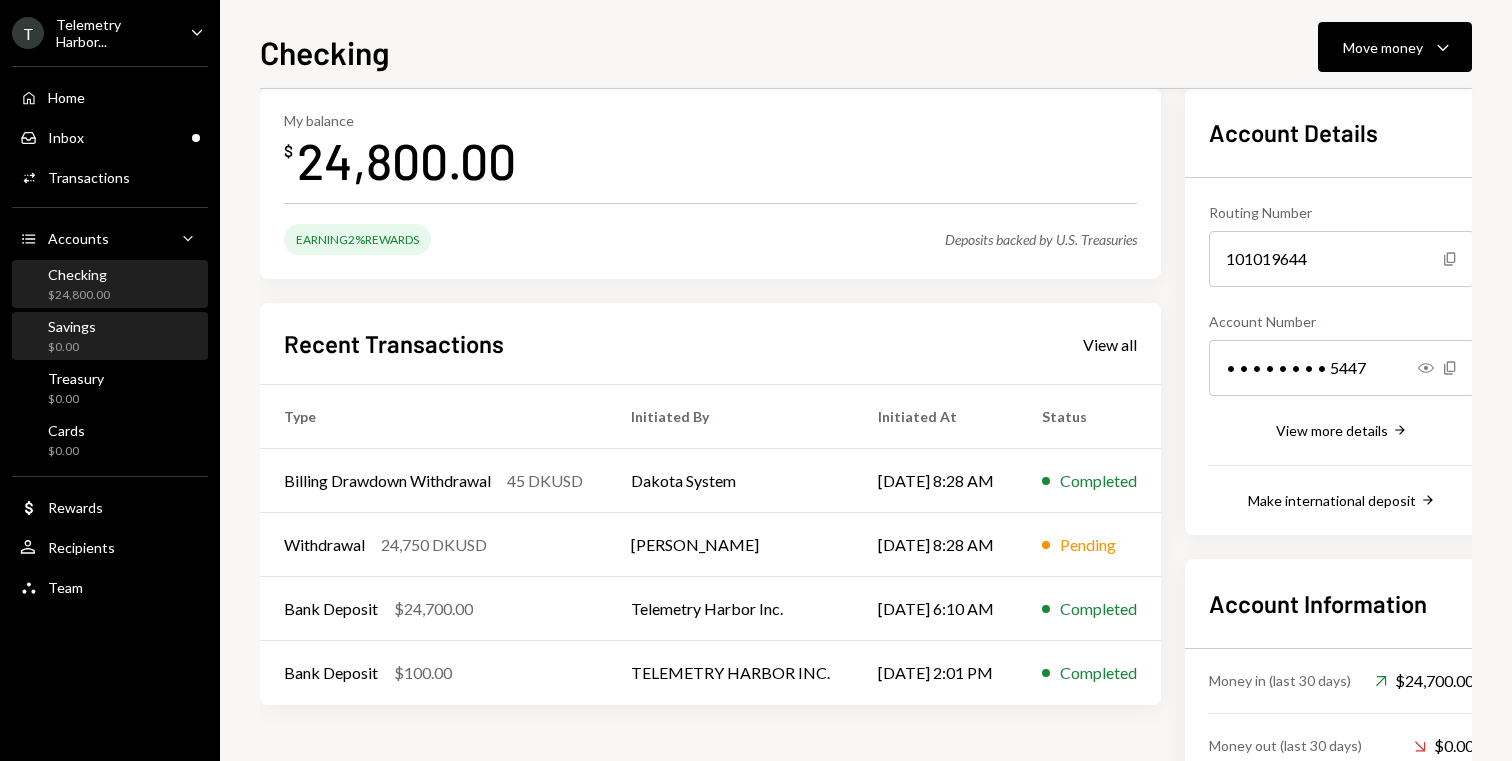 click on "Savings $0.00" at bounding box center (110, 337) 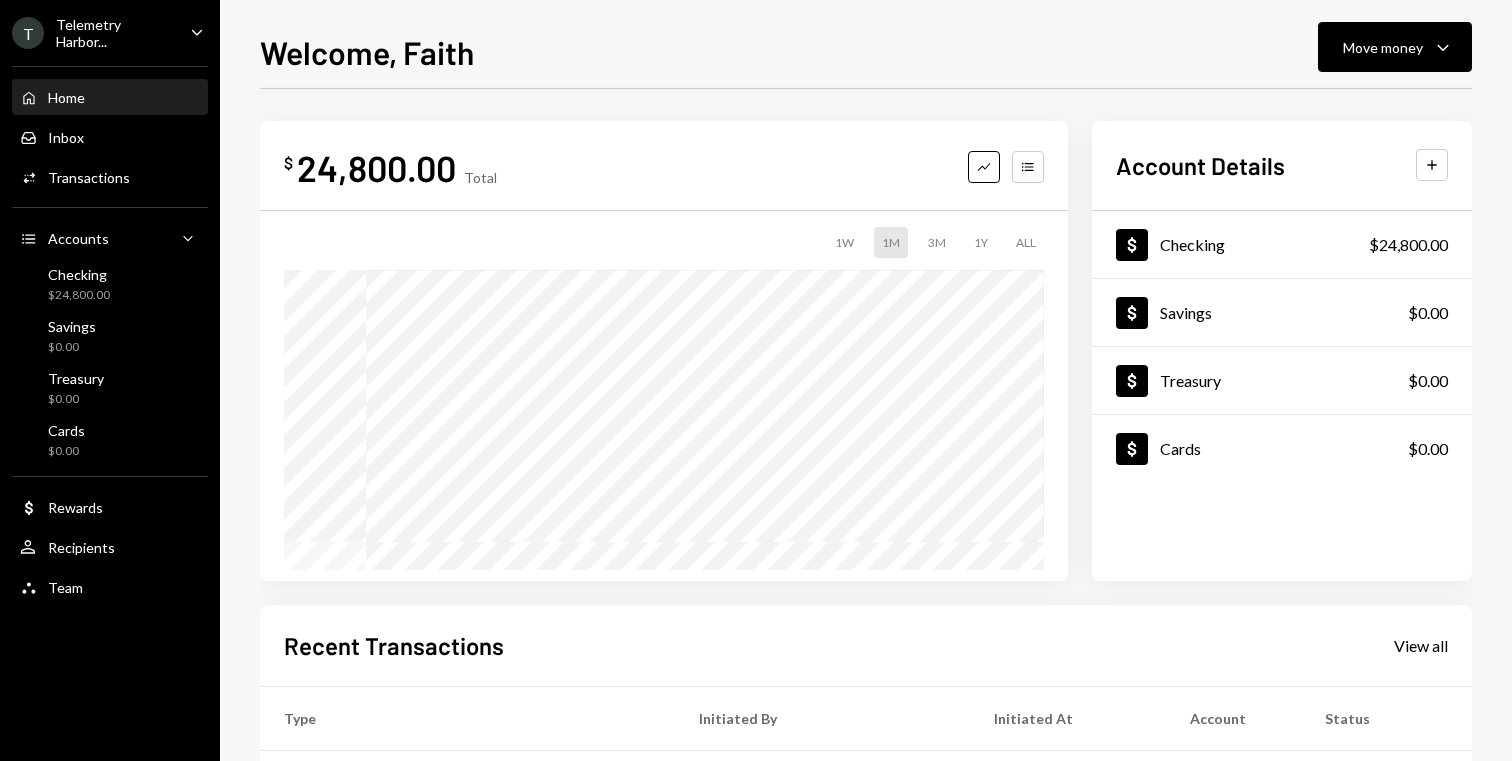 scroll, scrollTop: 0, scrollLeft: 0, axis: both 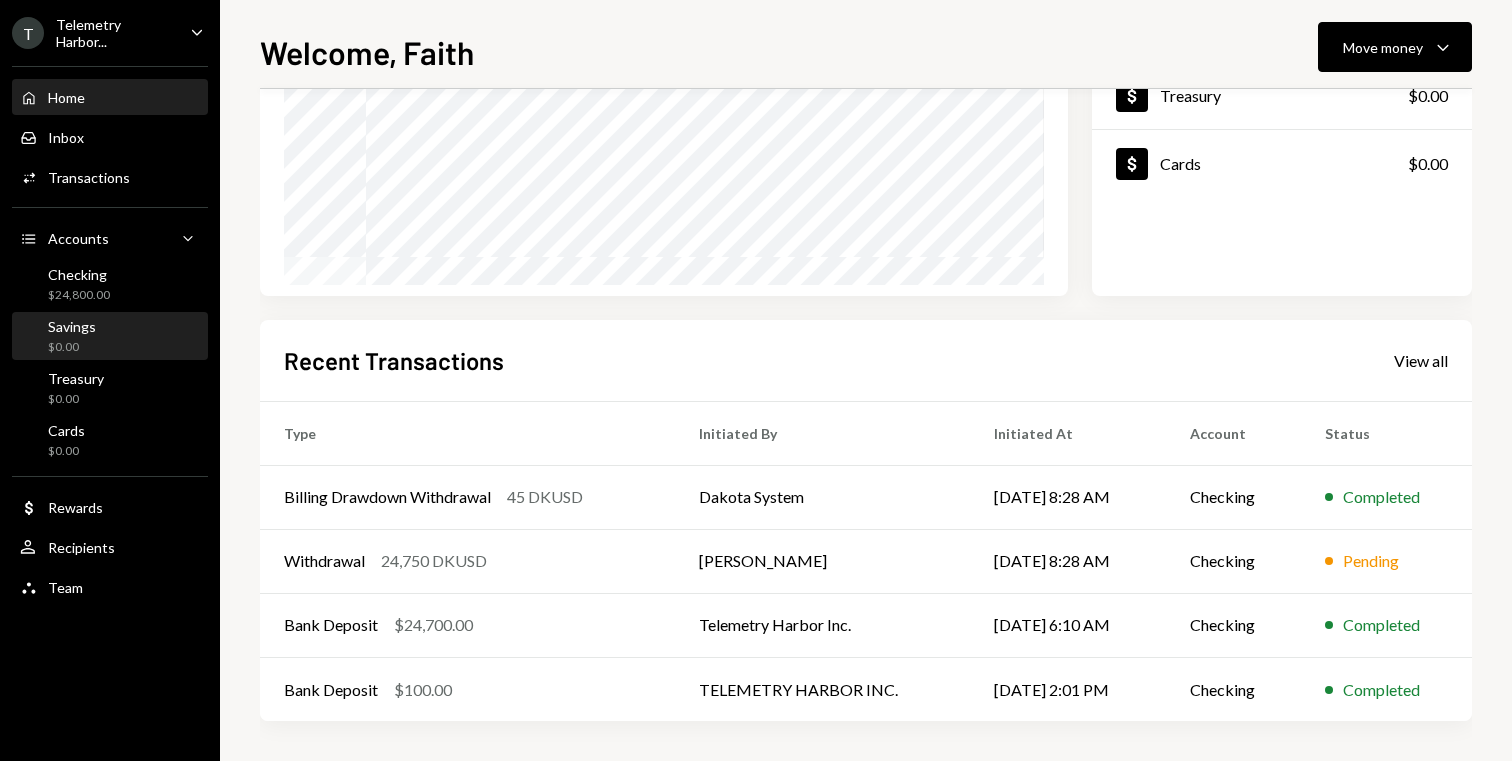 click on "Savings $0.00" at bounding box center [110, 337] 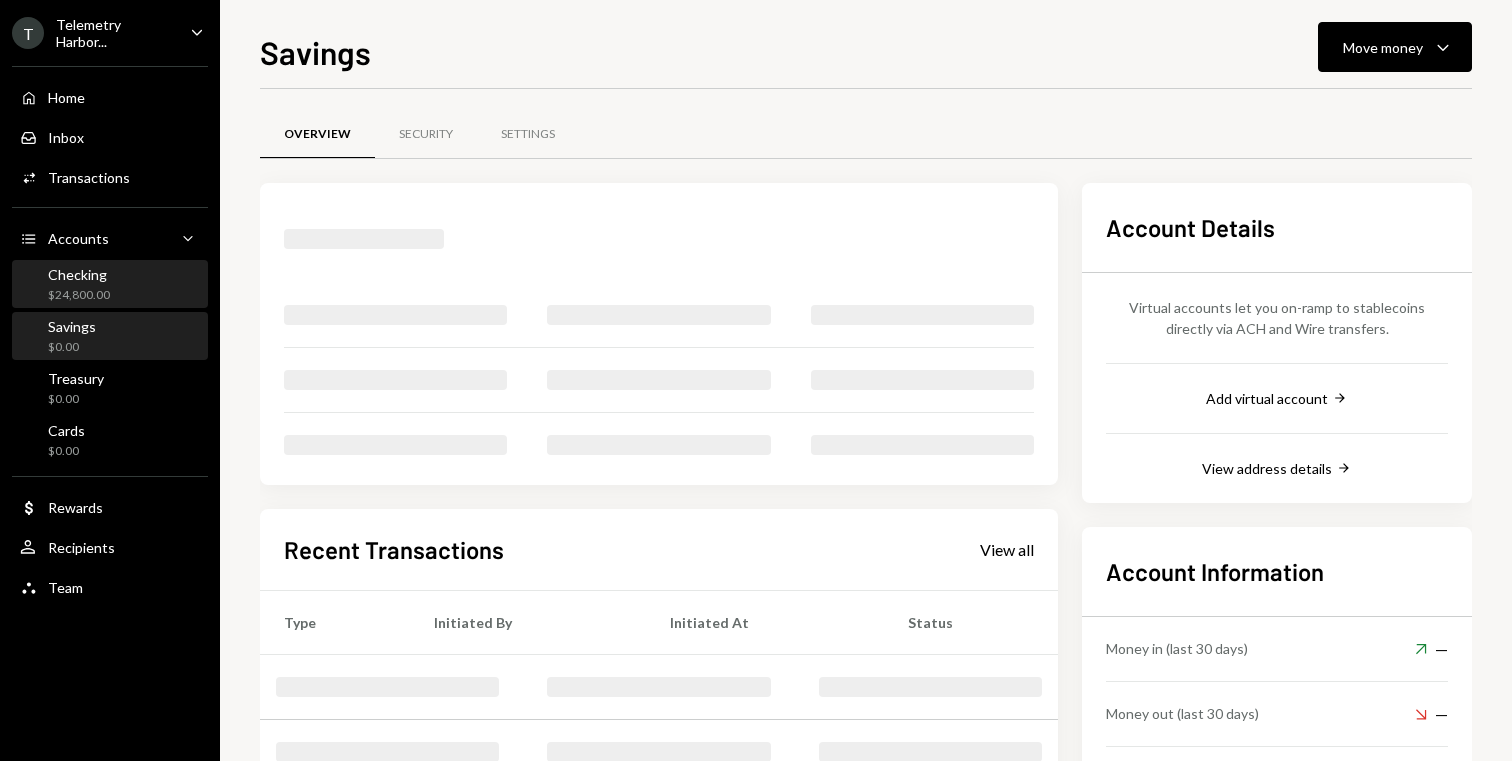 click on "Checking $24,800.00" at bounding box center (110, 285) 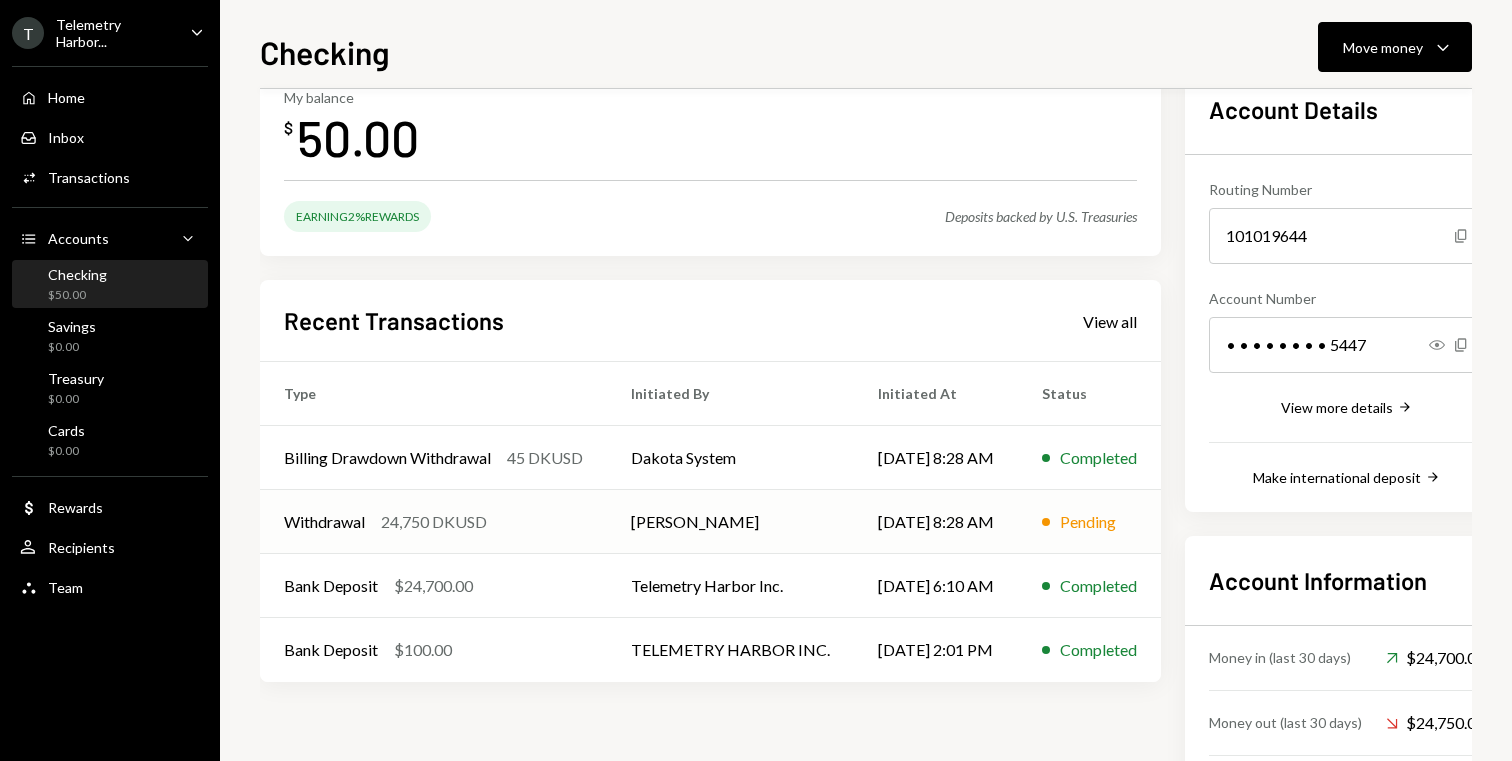 scroll, scrollTop: 119, scrollLeft: 0, axis: vertical 